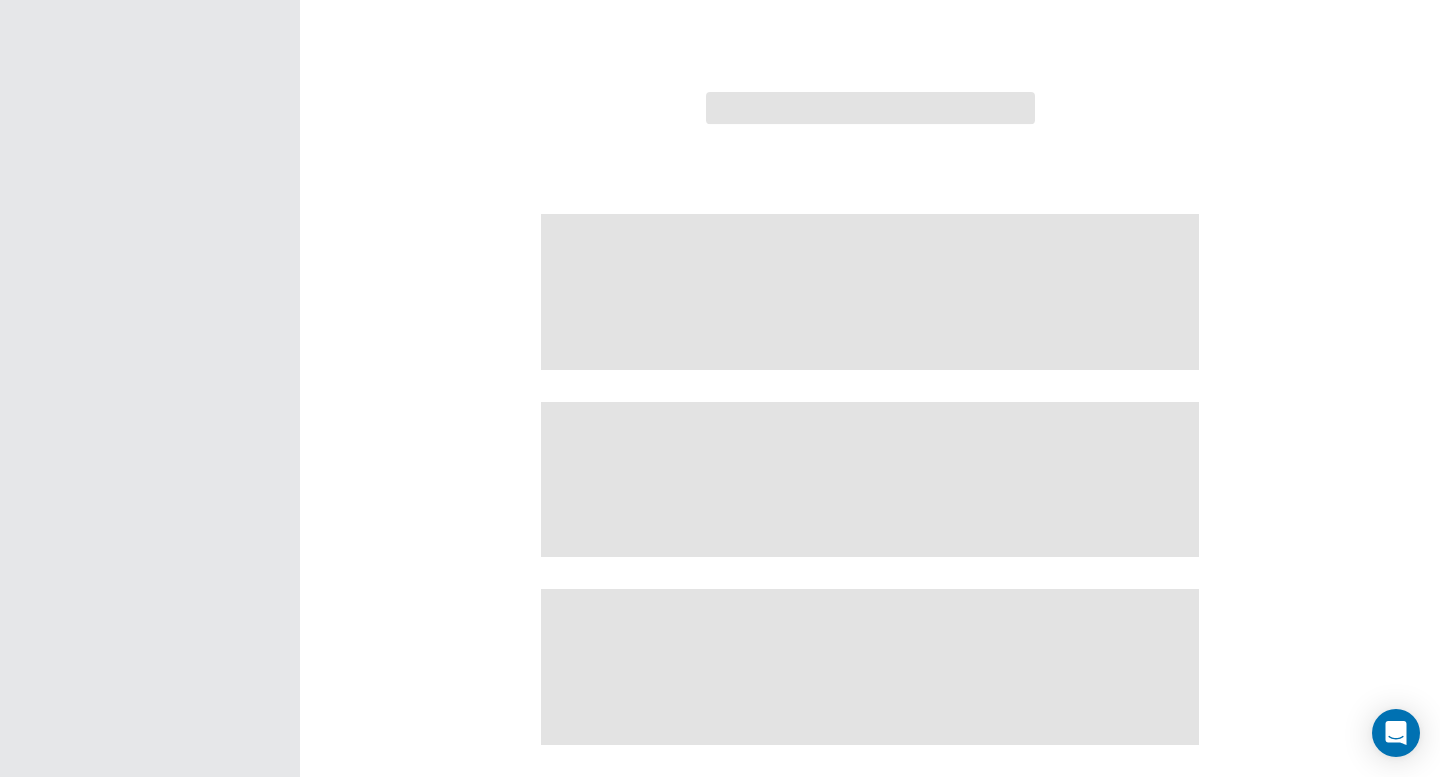 scroll, scrollTop: 0, scrollLeft: 0, axis: both 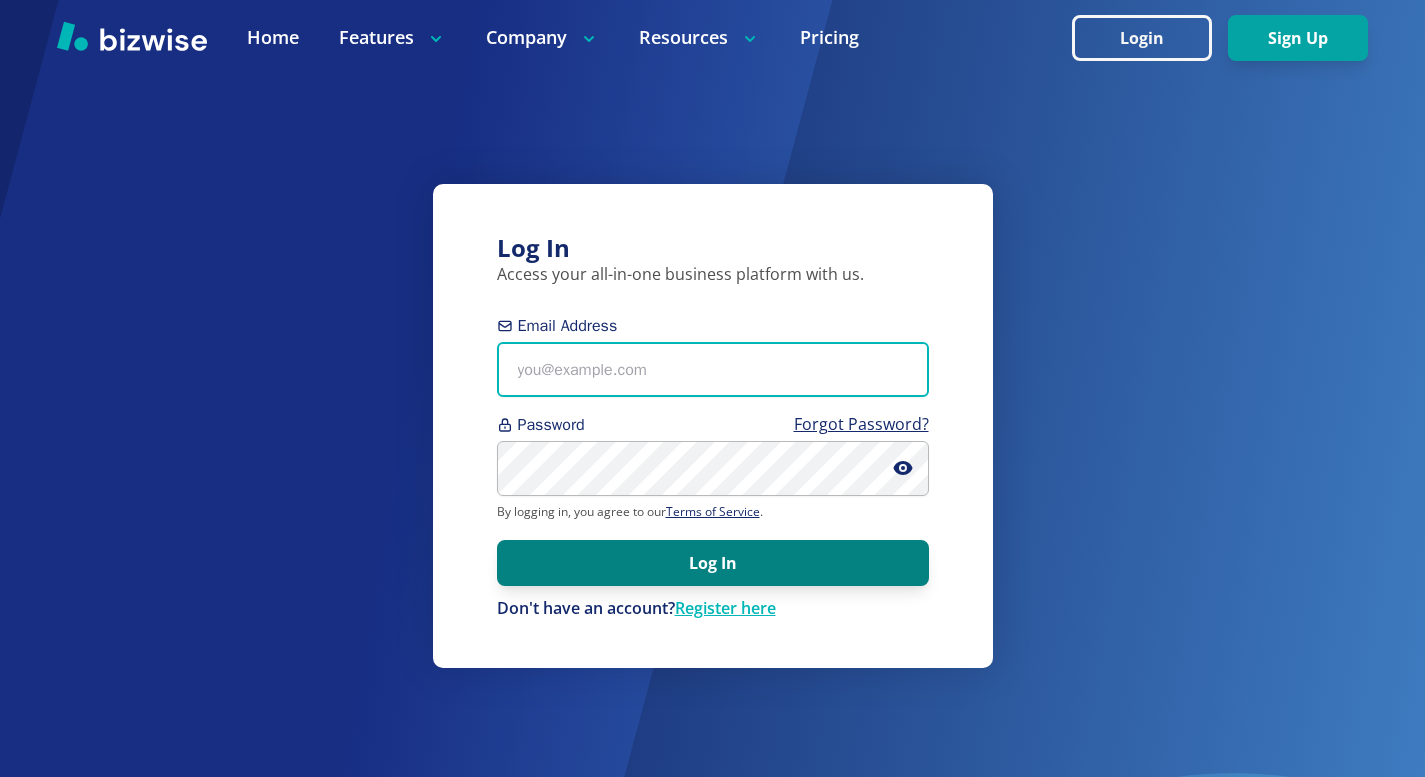 type on "[USERNAME]@example.com" 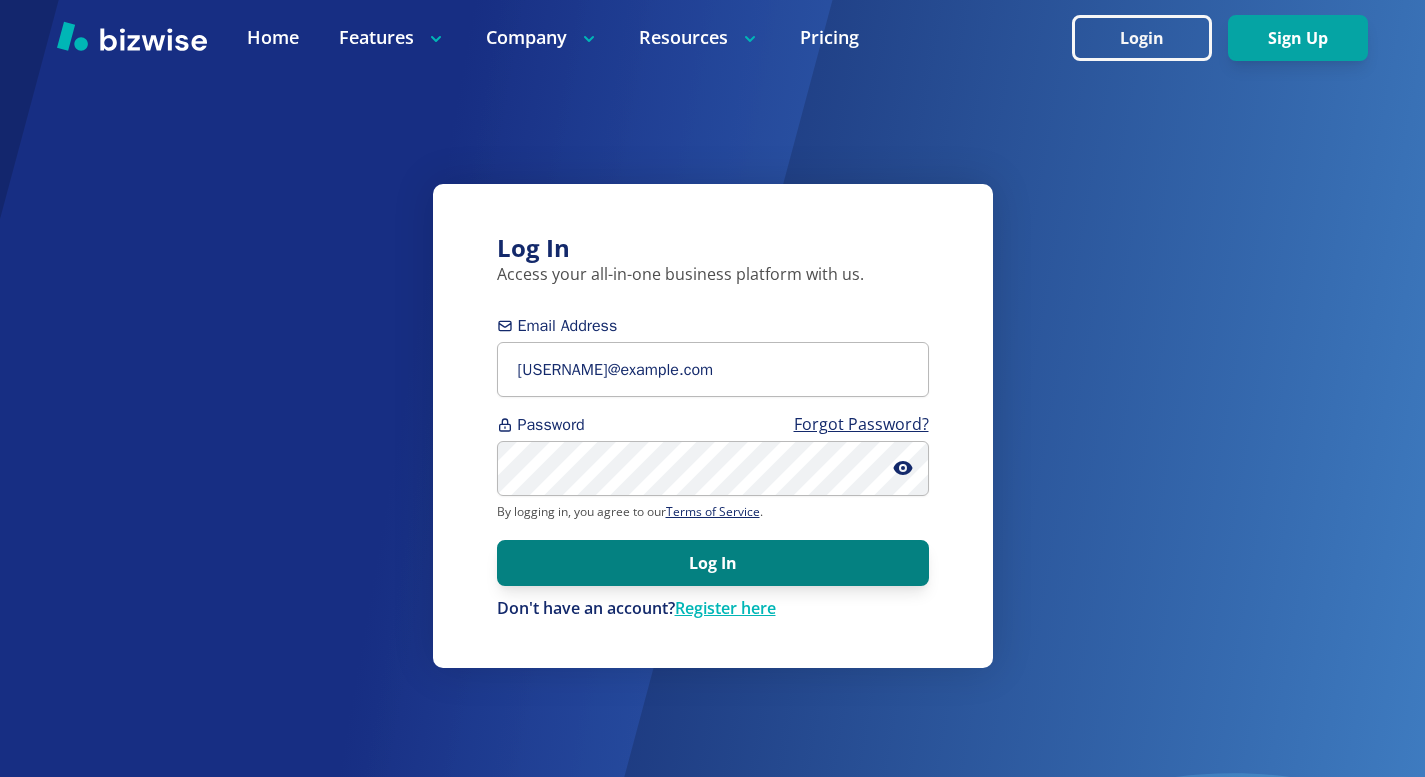 click on "Log In" at bounding box center [713, 563] 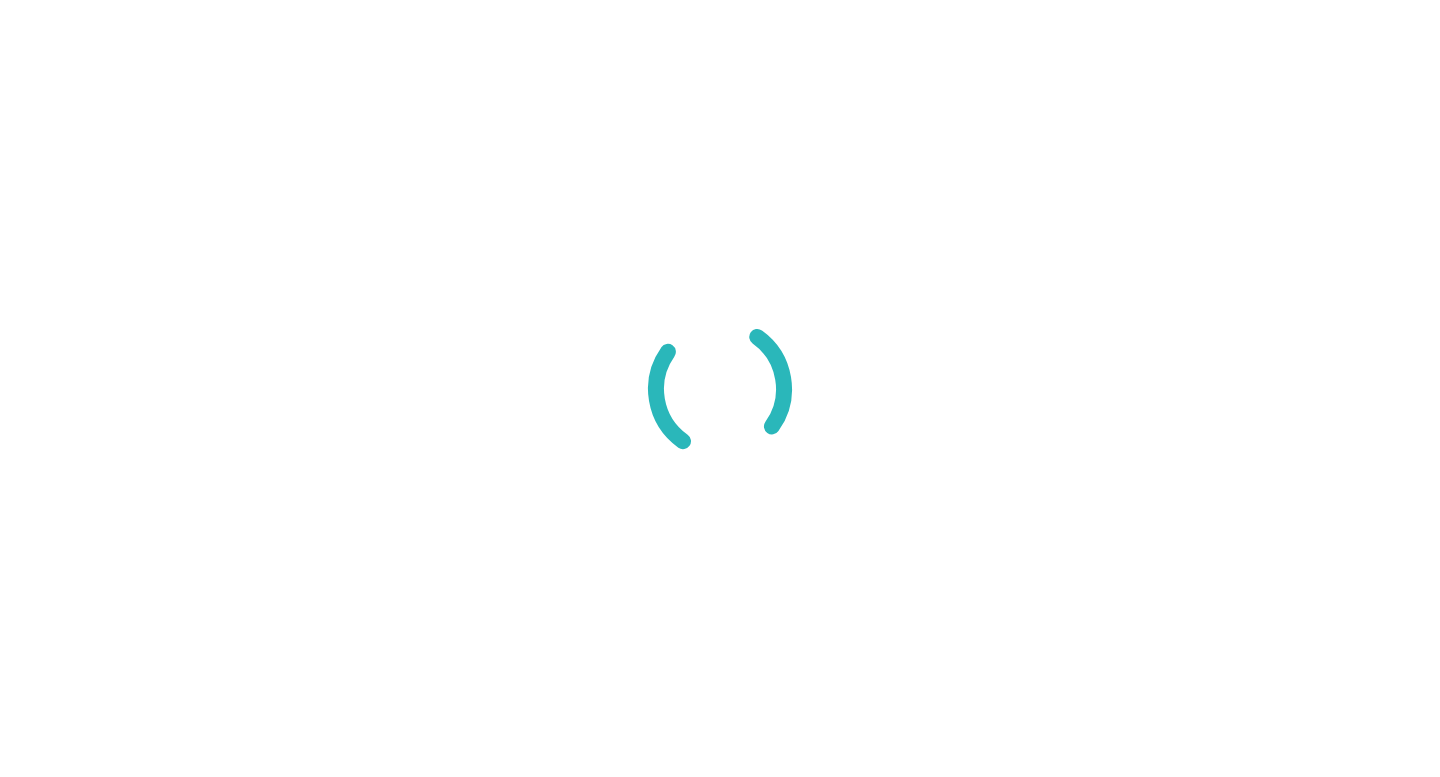 scroll, scrollTop: 0, scrollLeft: 0, axis: both 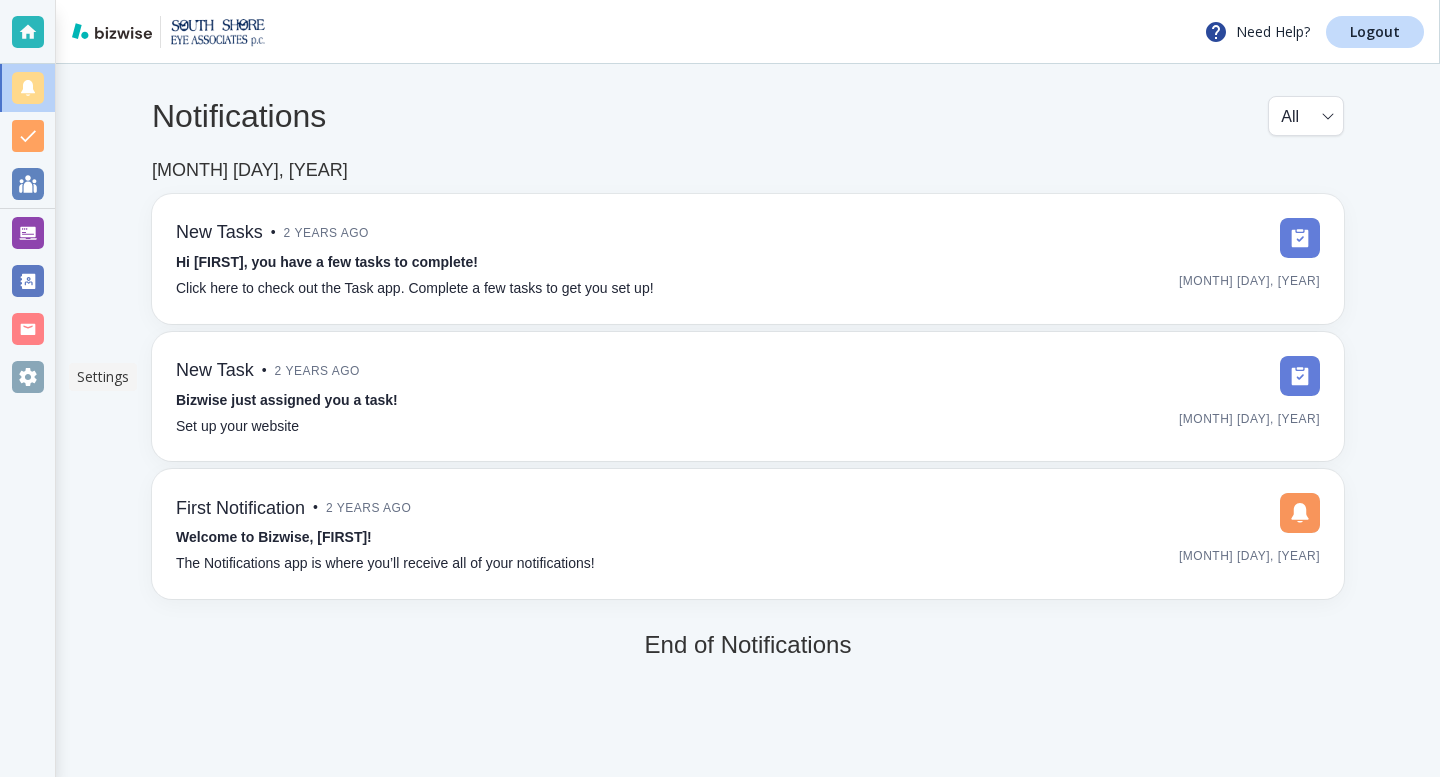 click at bounding box center [28, 377] 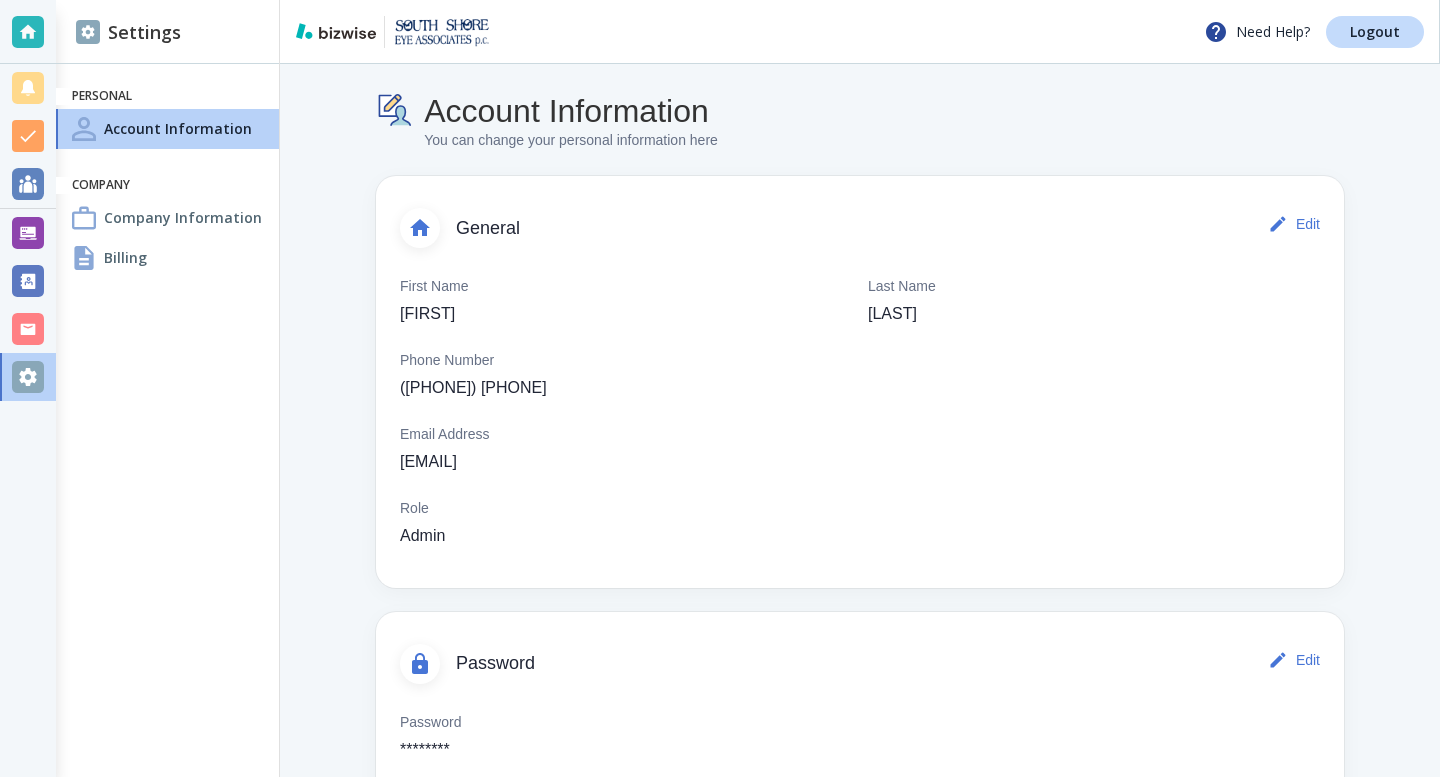 scroll, scrollTop: 0, scrollLeft: 0, axis: both 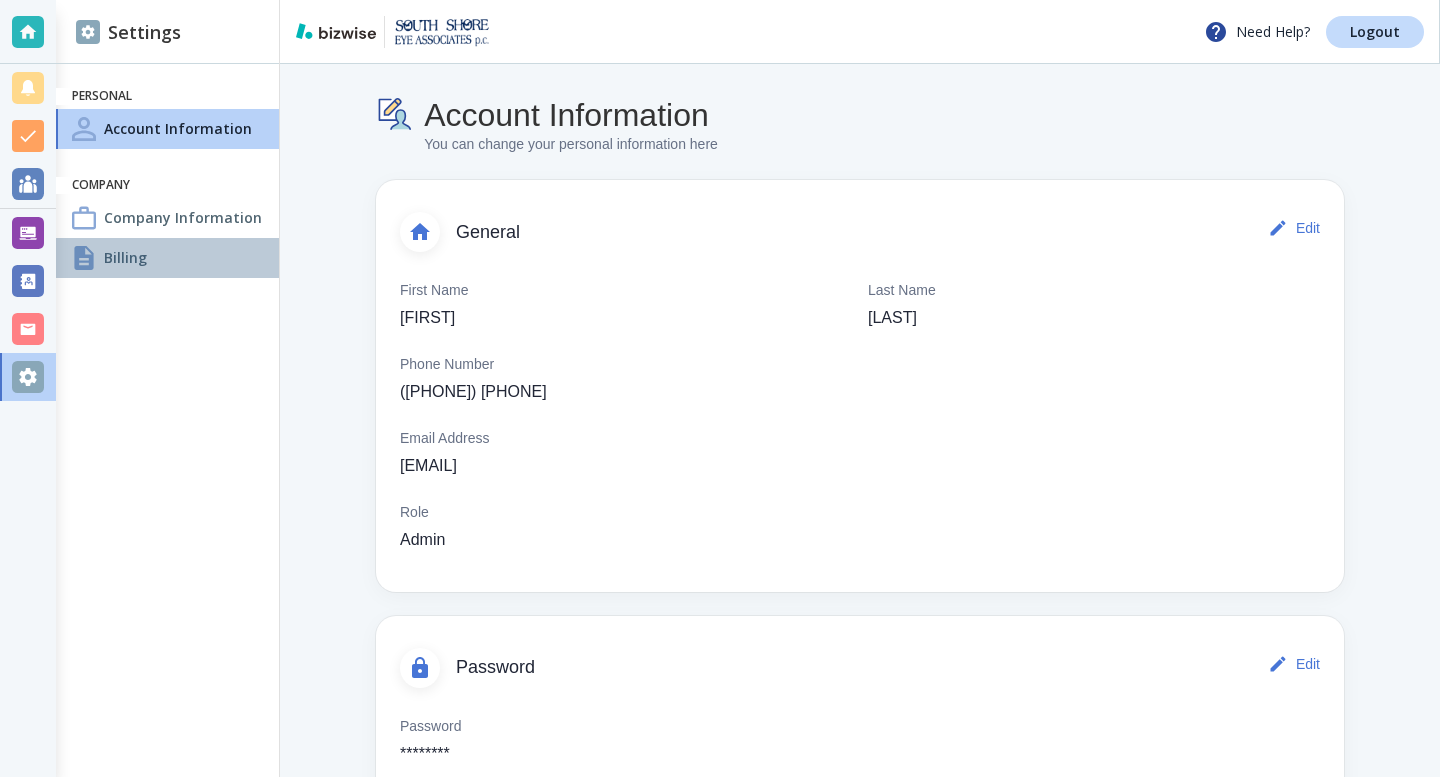 click on "Billing" at bounding box center (125, 257) 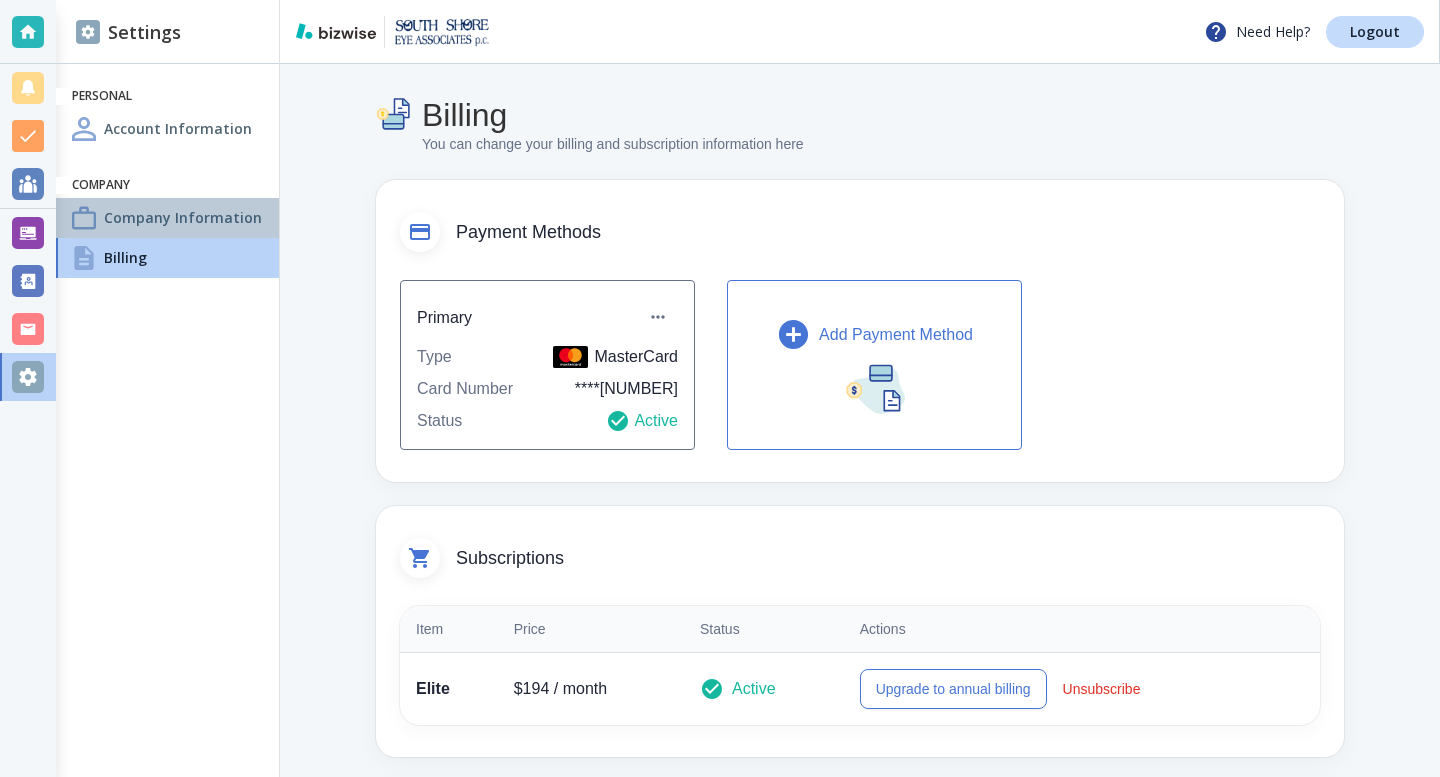 click on "Company Information" at bounding box center (183, 217) 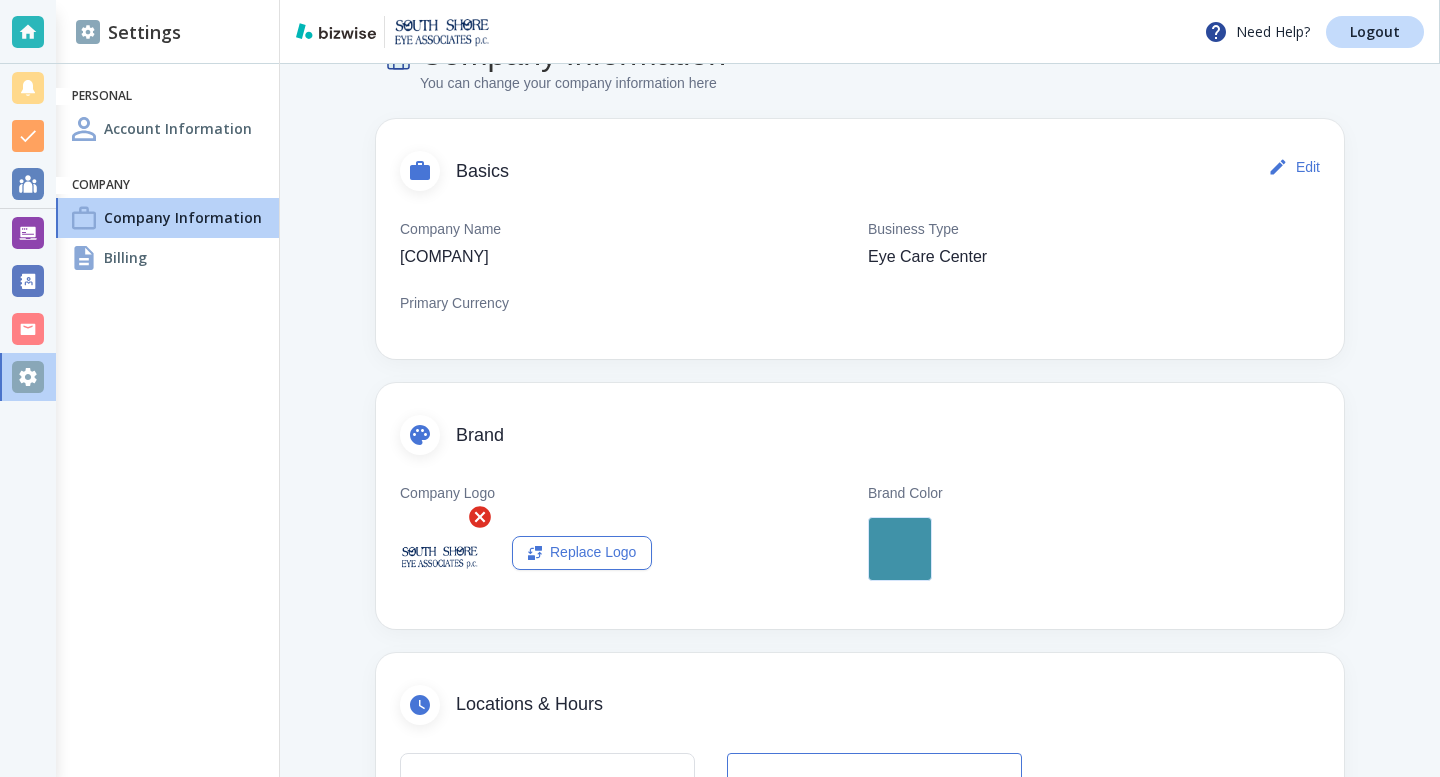 scroll, scrollTop: 0, scrollLeft: 0, axis: both 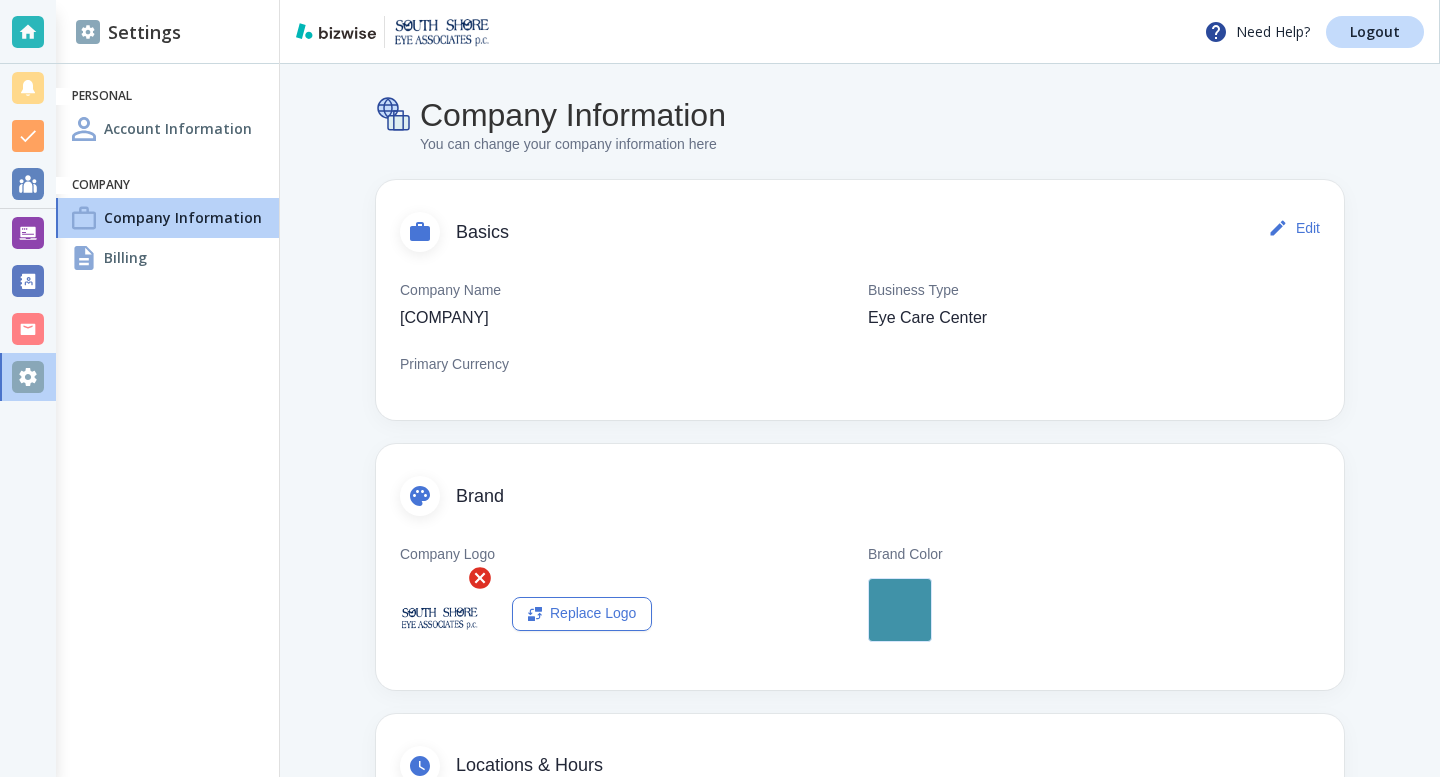 click on "Company" at bounding box center (167, 185) 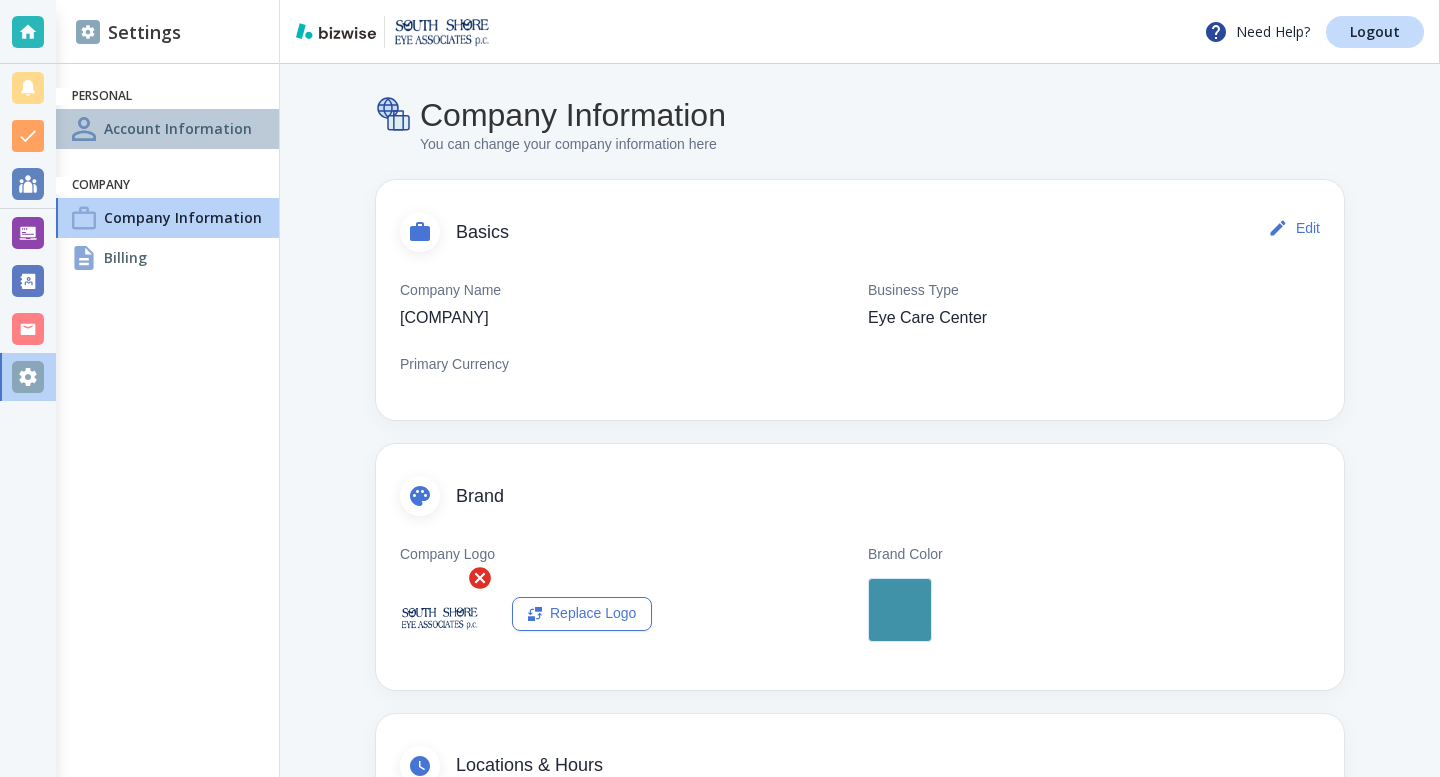click on "Account Information" at bounding box center (178, 128) 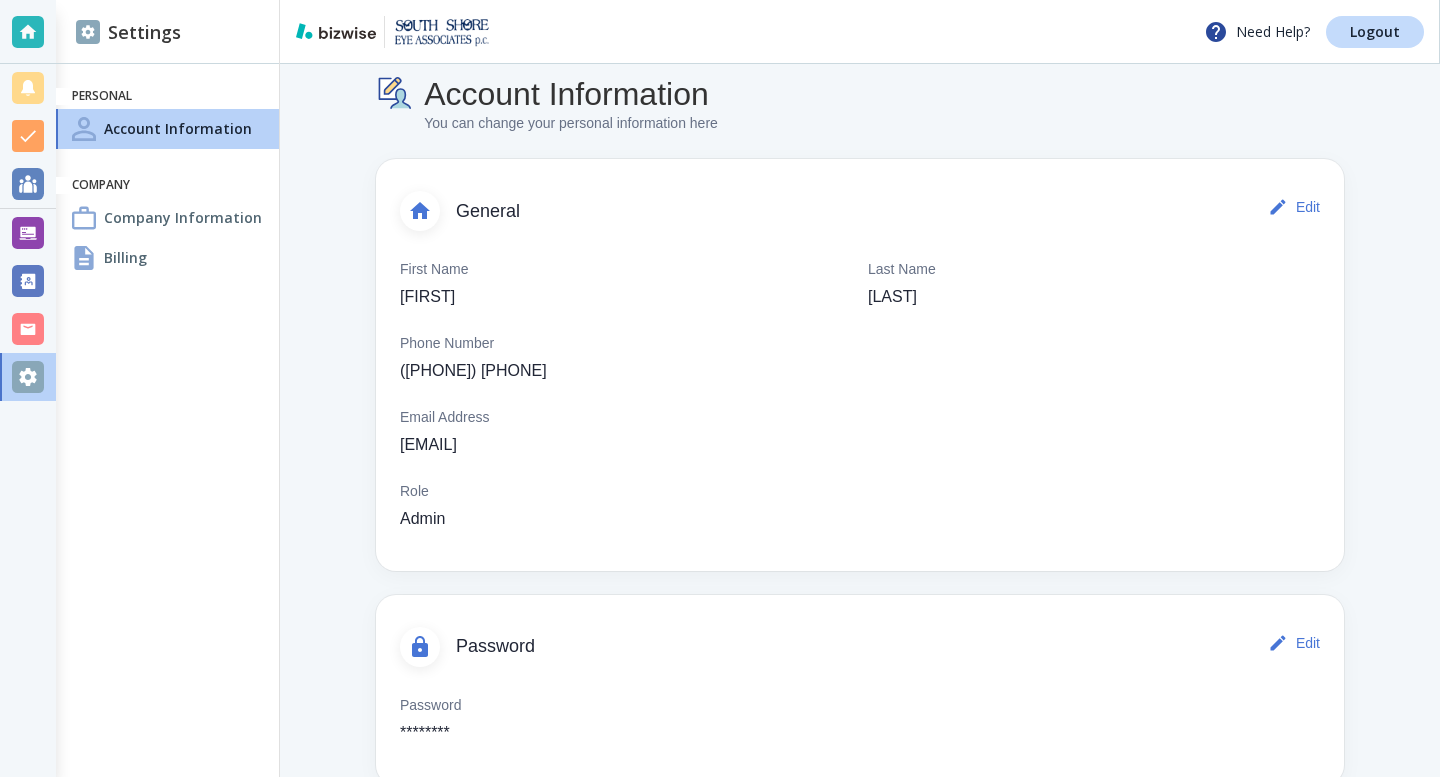 scroll, scrollTop: 0, scrollLeft: 0, axis: both 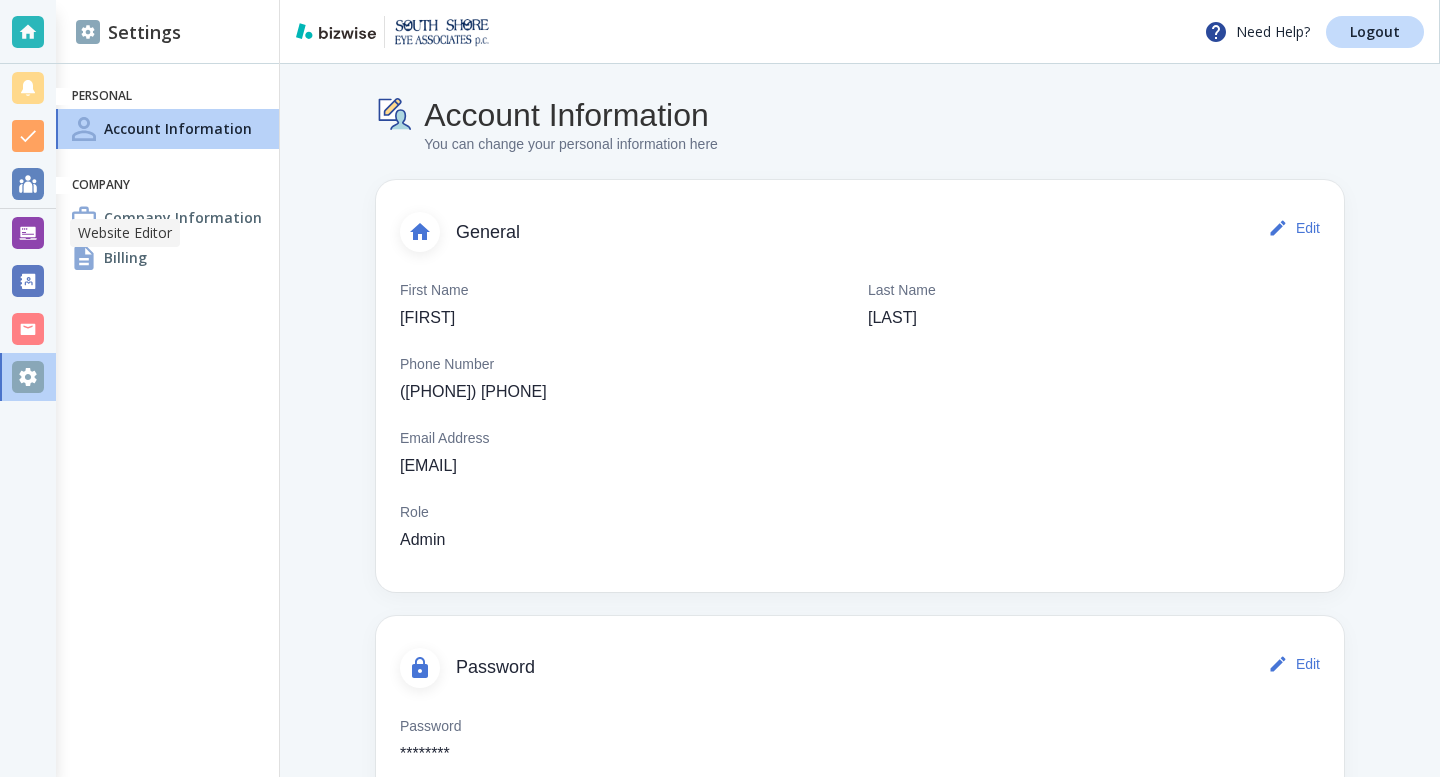 click at bounding box center (28, 233) 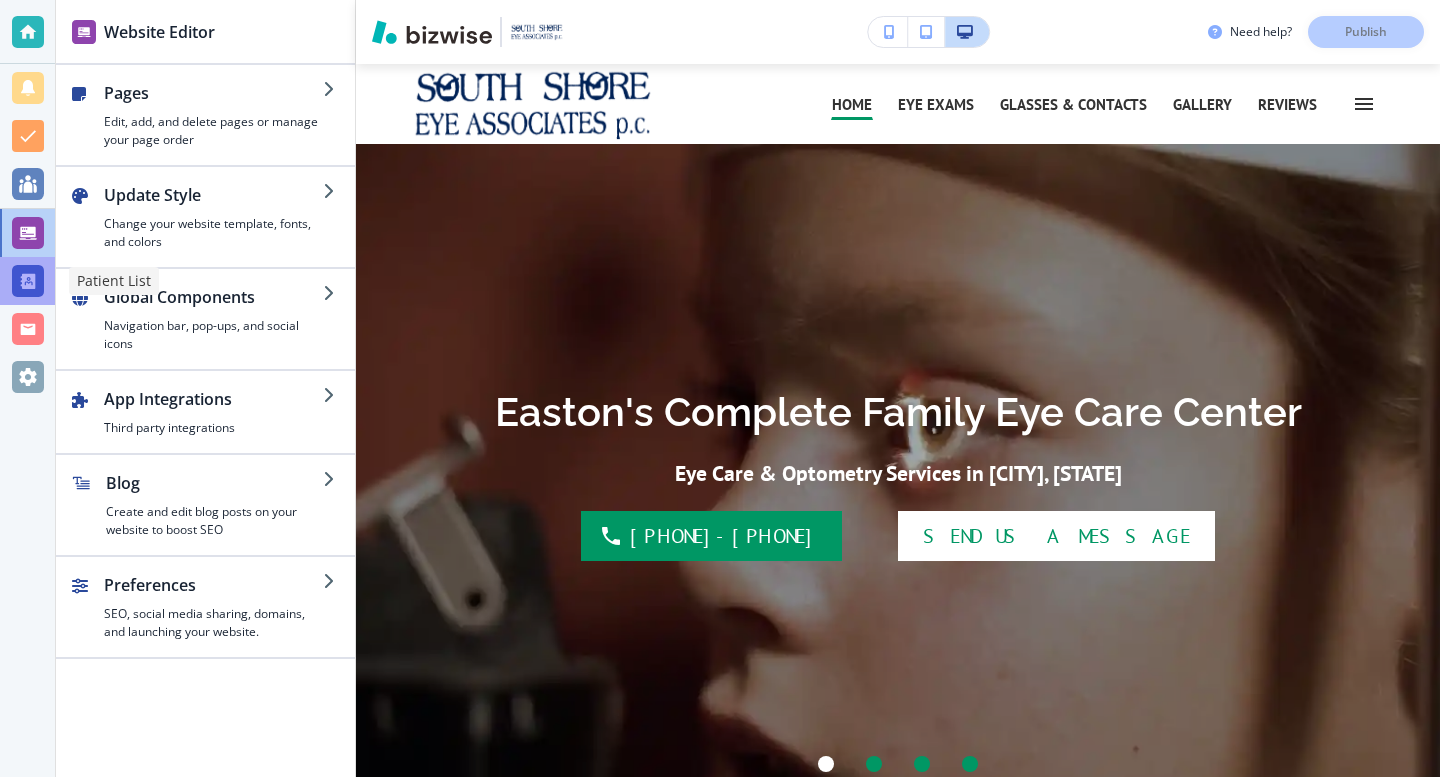 click at bounding box center [28, 281] 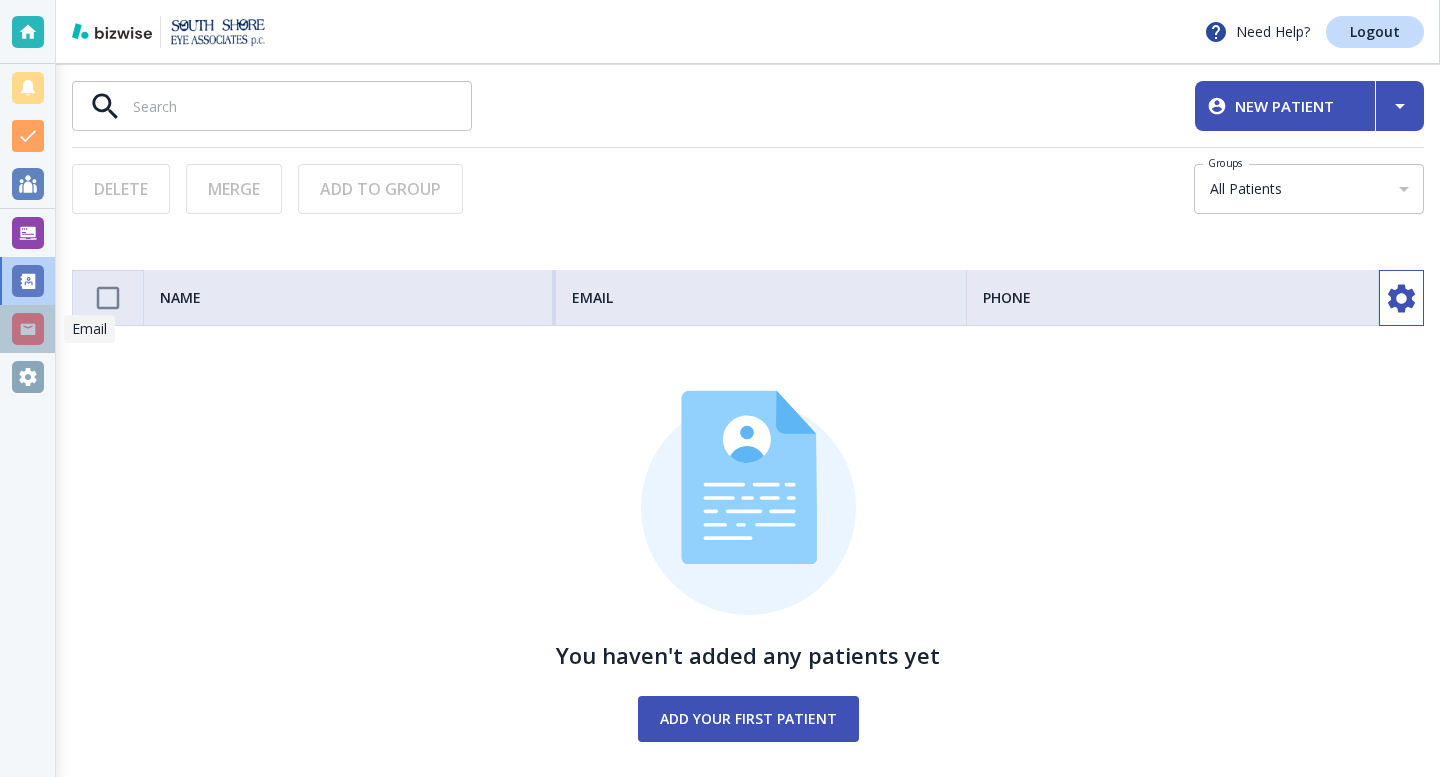 click at bounding box center [28, 329] 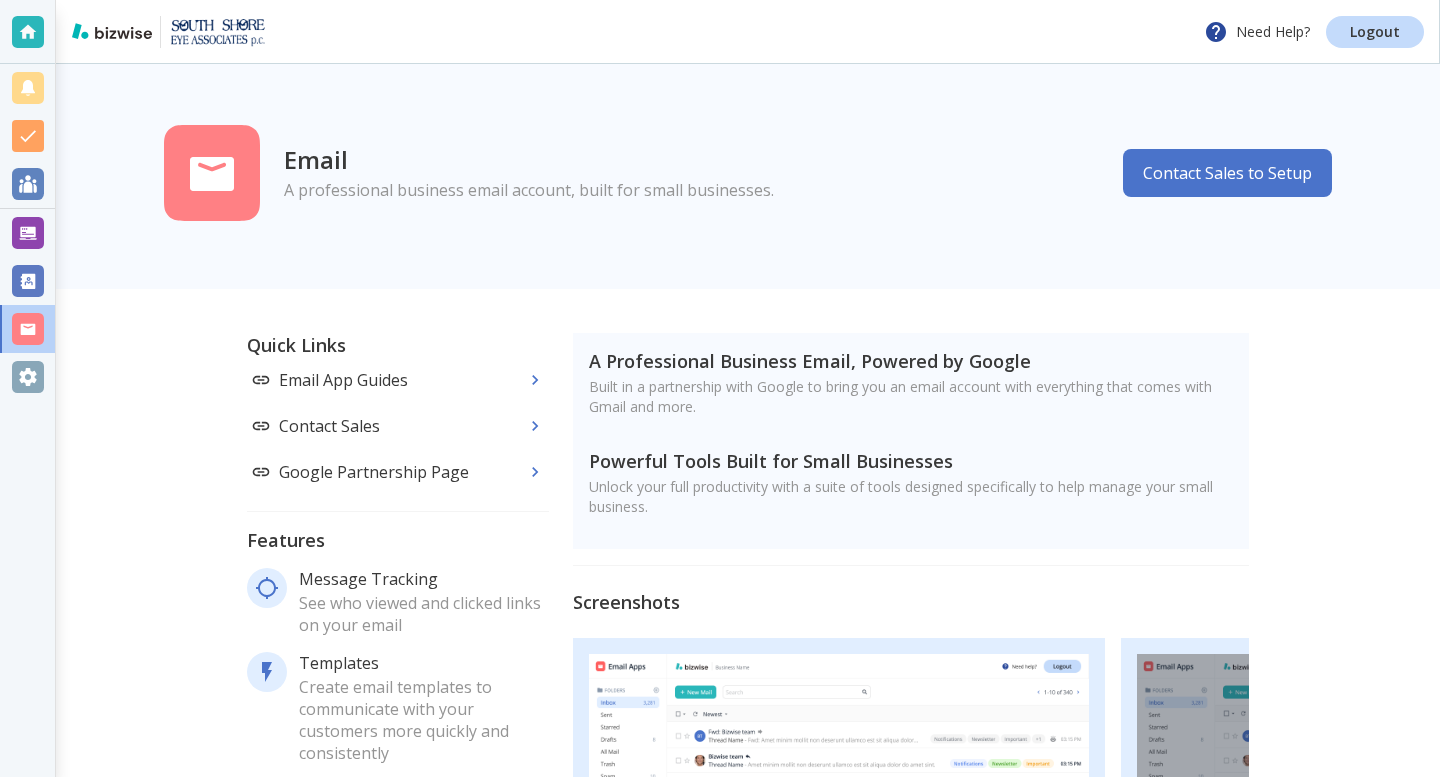 scroll, scrollTop: 0, scrollLeft: 0, axis: both 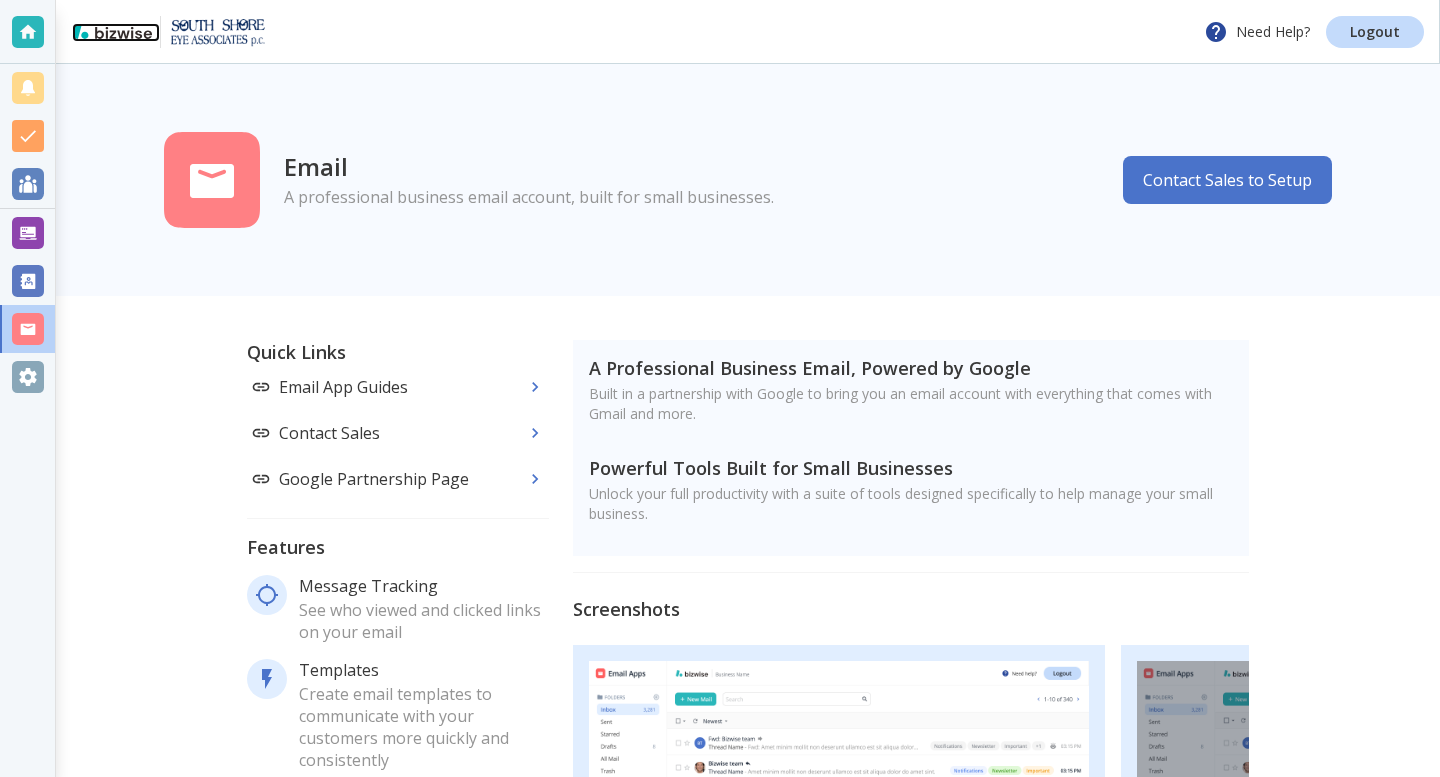 click at bounding box center (112, 31) 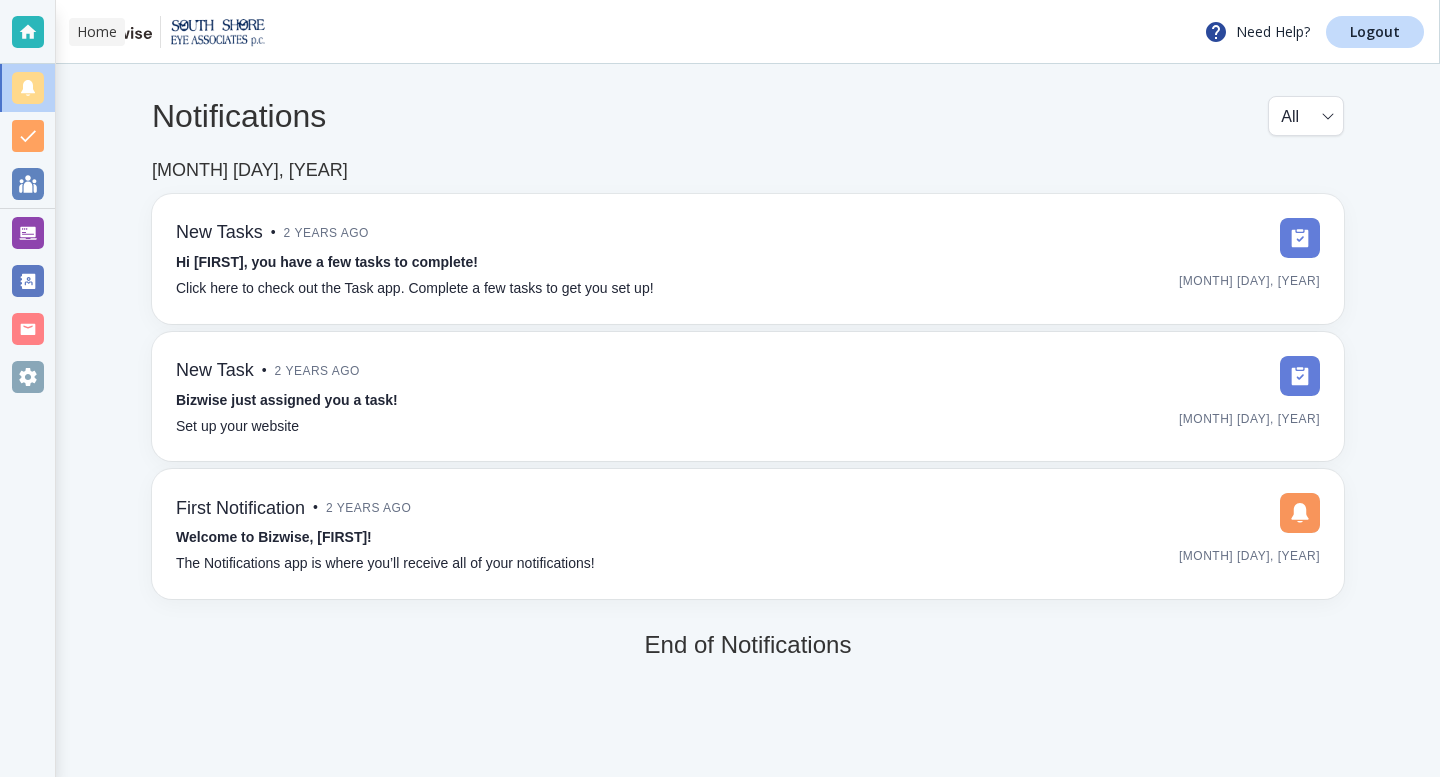 click at bounding box center (28, 32) 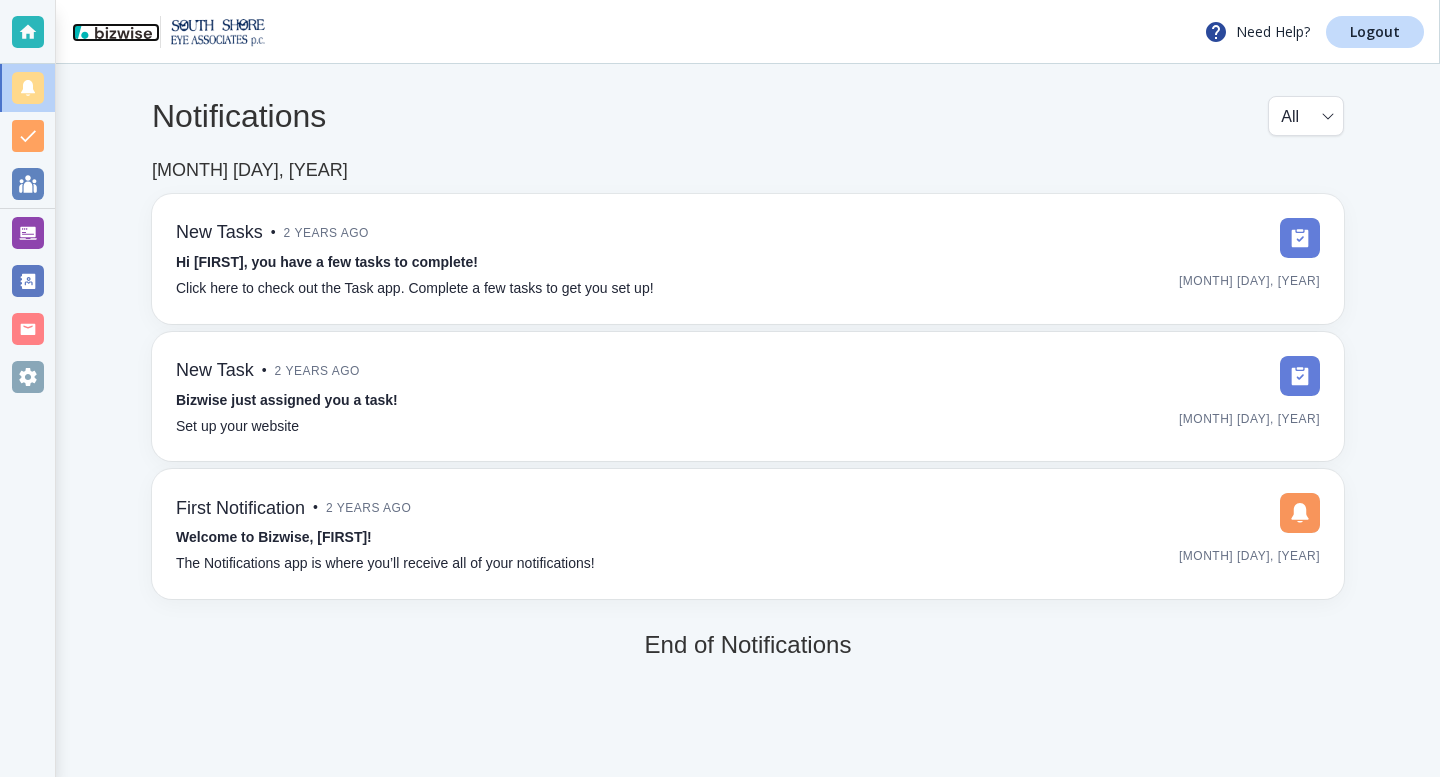 drag, startPoint x: 125, startPoint y: 32, endPoint x: 132, endPoint y: 48, distance: 17.464249 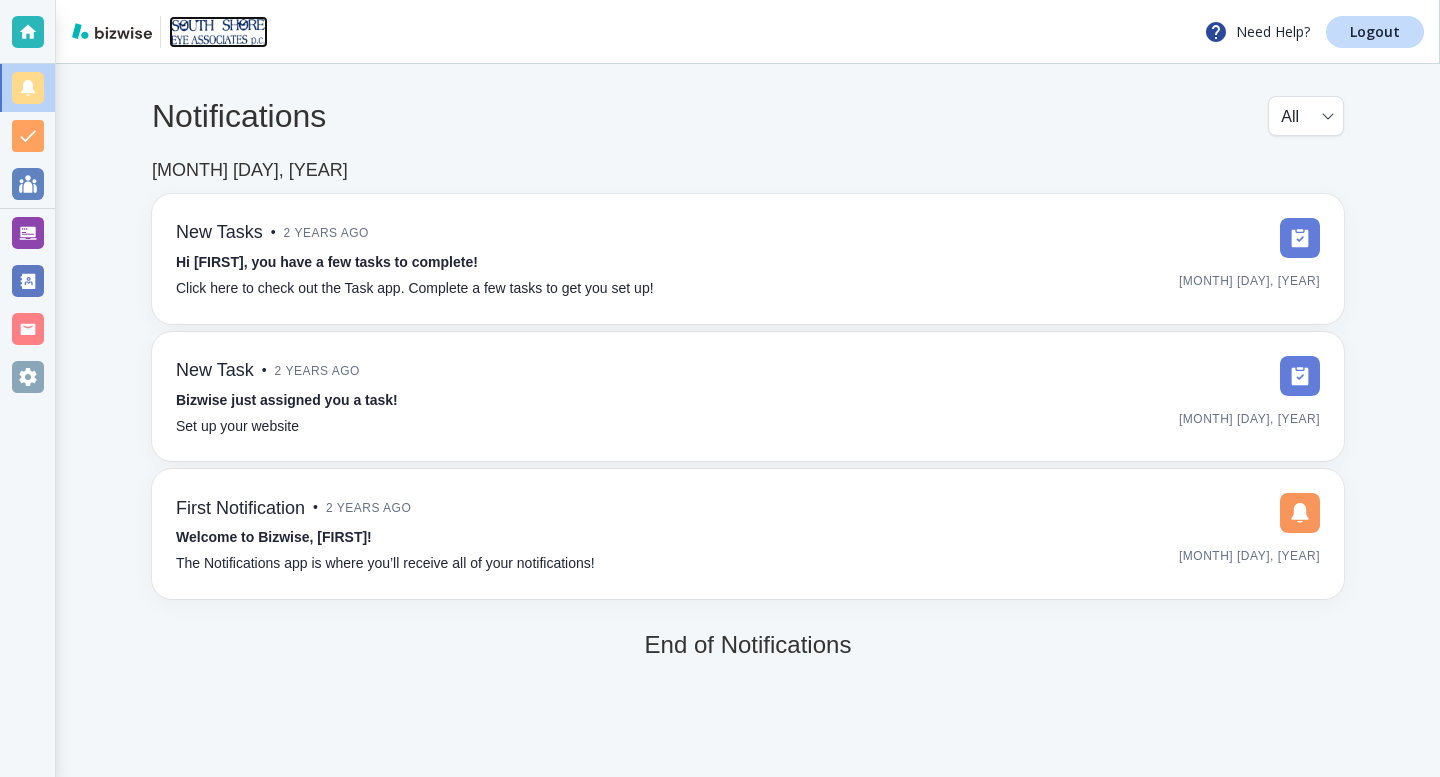 click at bounding box center [218, 32] 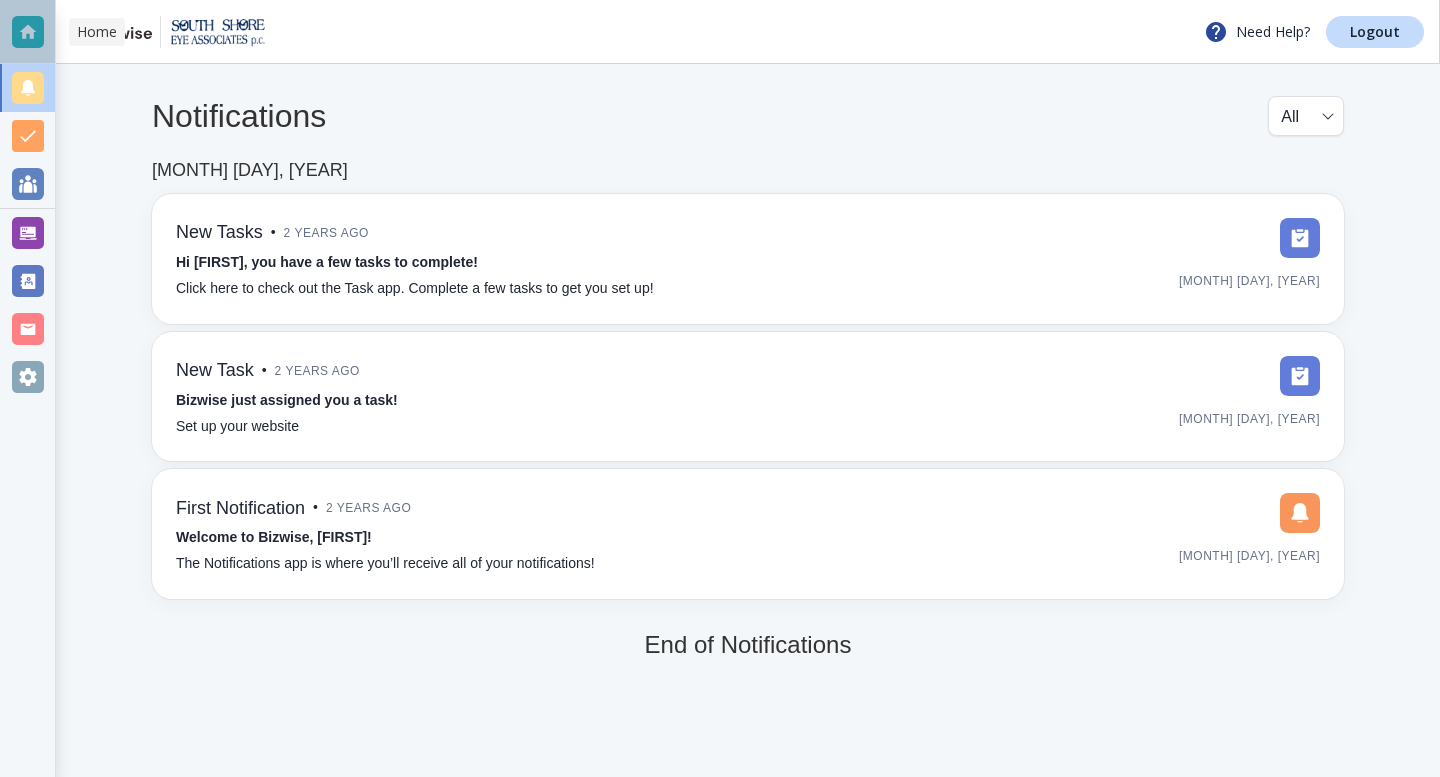 click at bounding box center (27, 32) 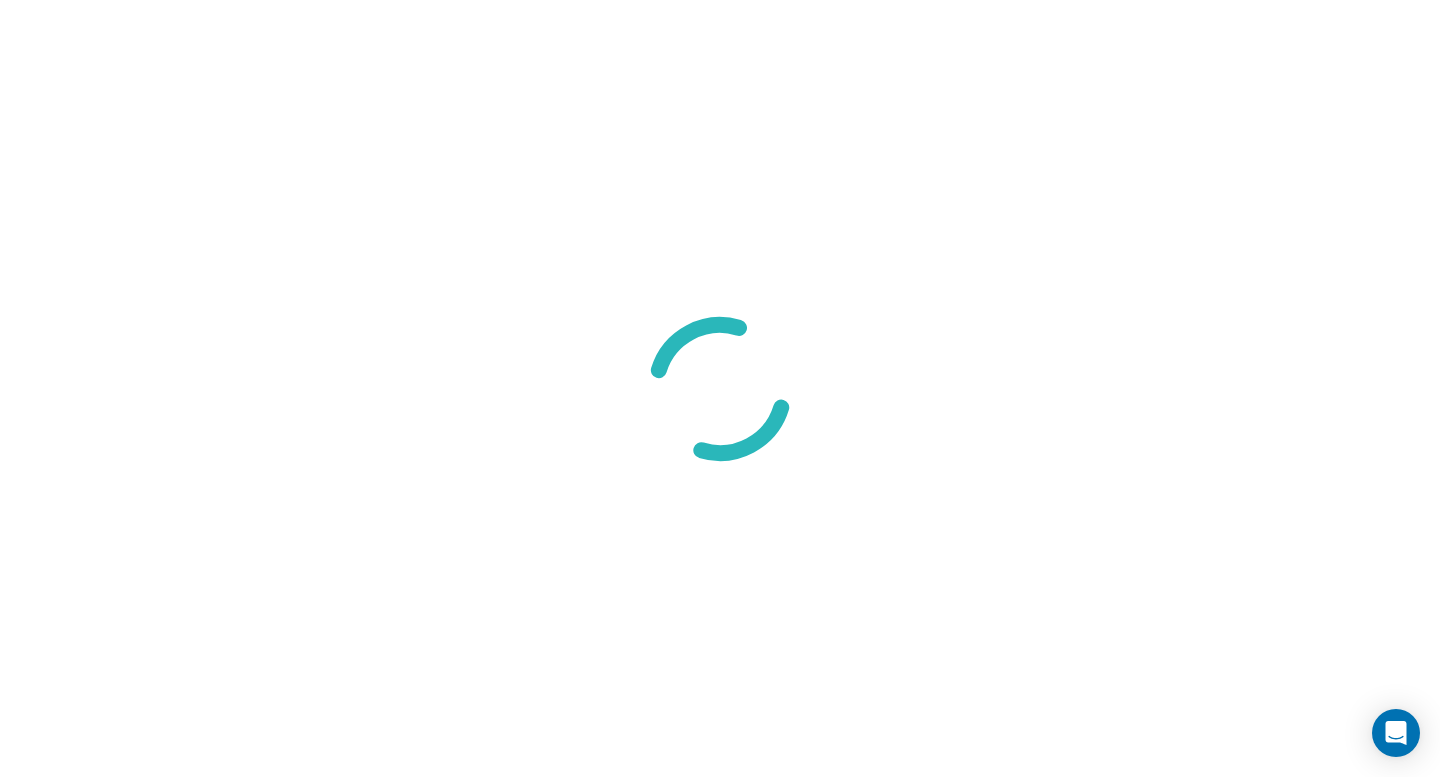 scroll, scrollTop: 0, scrollLeft: 0, axis: both 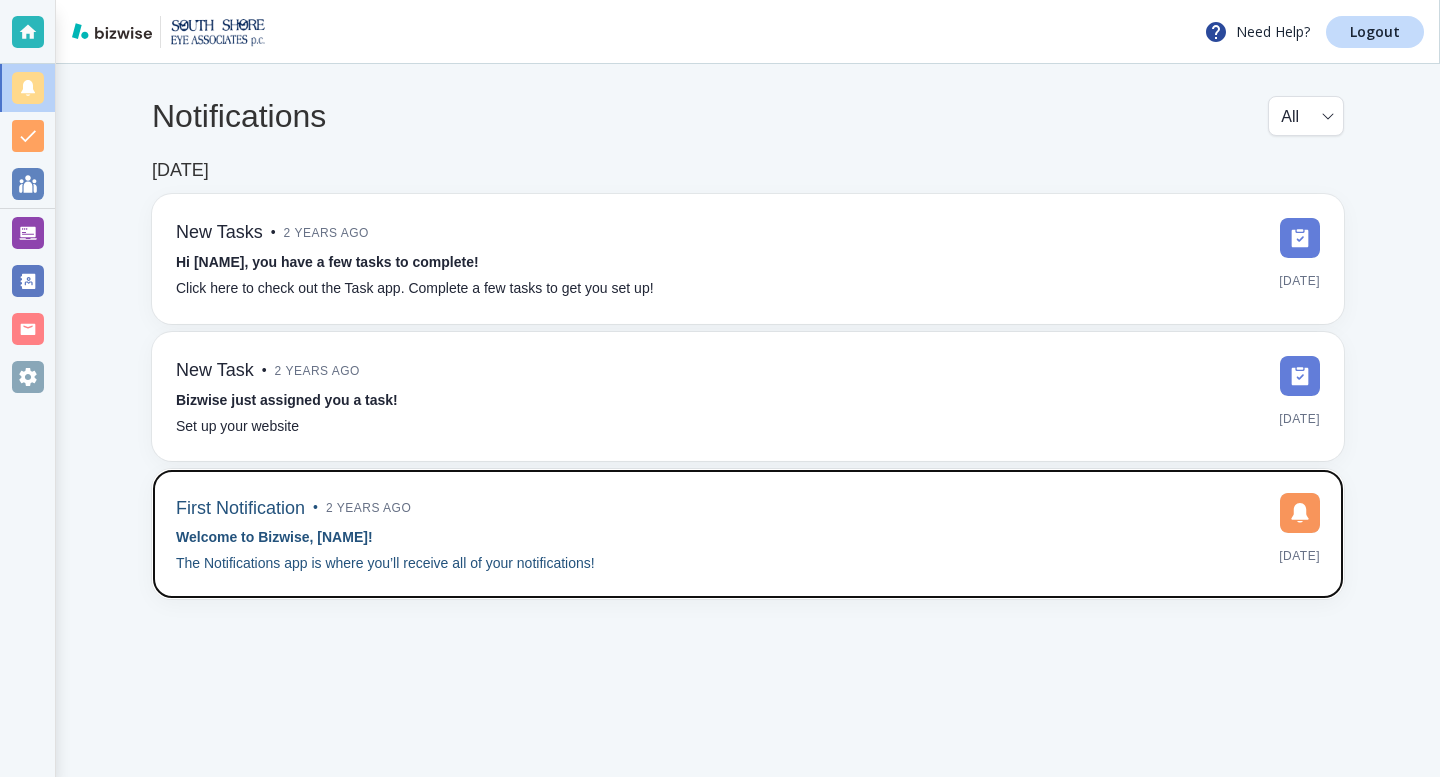 click on "Welcome to Bizwise, [FIRST]!" at bounding box center [274, 537] 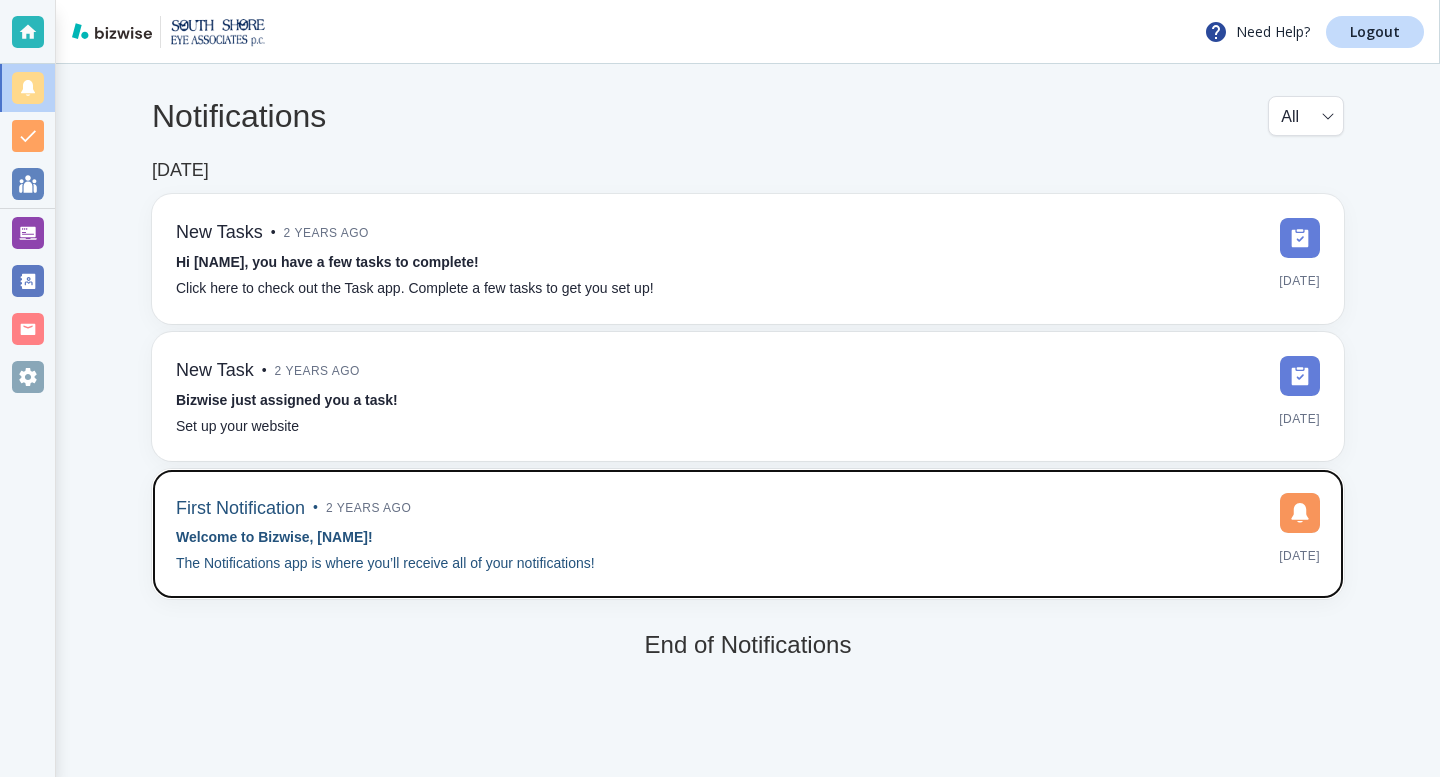 click on "2 years ago" at bounding box center (368, 508) 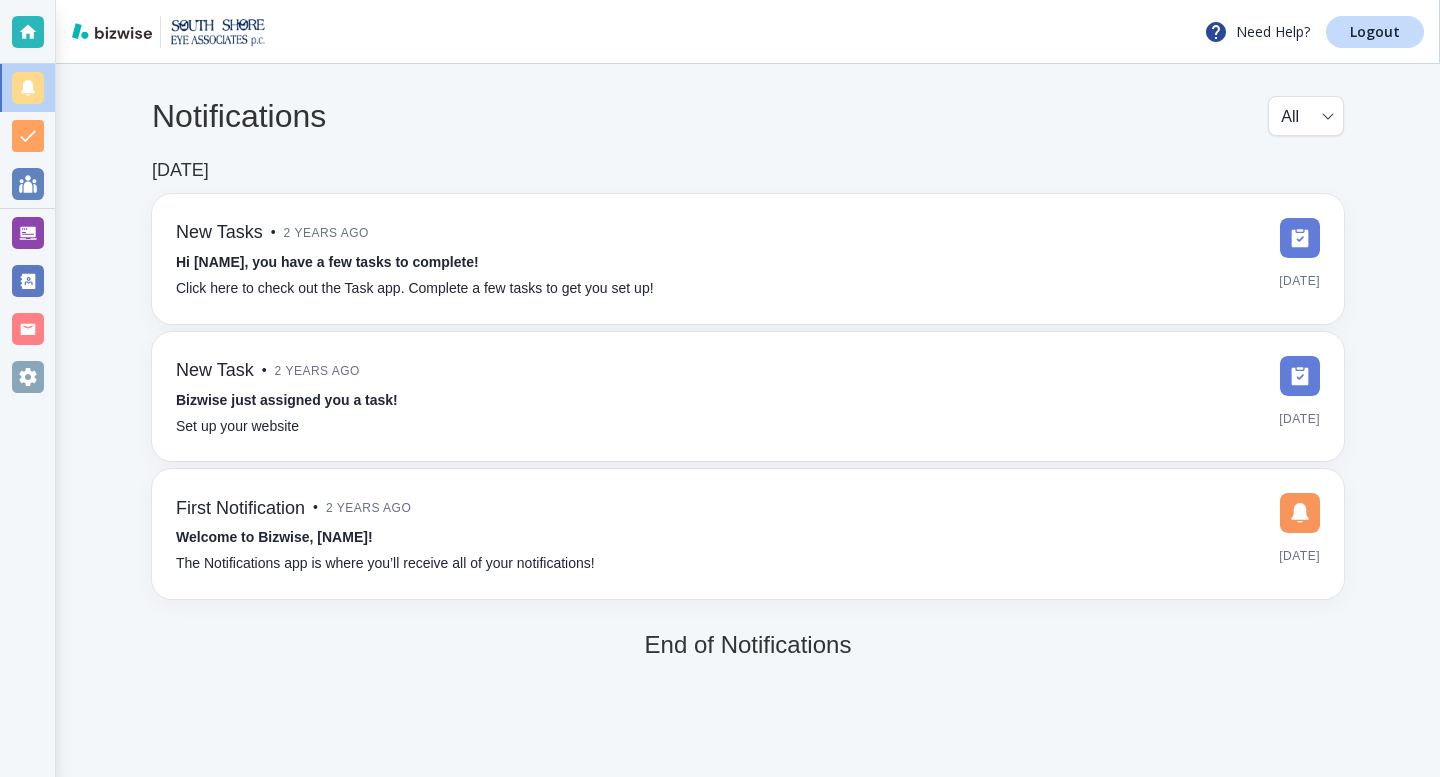 click on "Notifications All all ​" at bounding box center (748, 128) 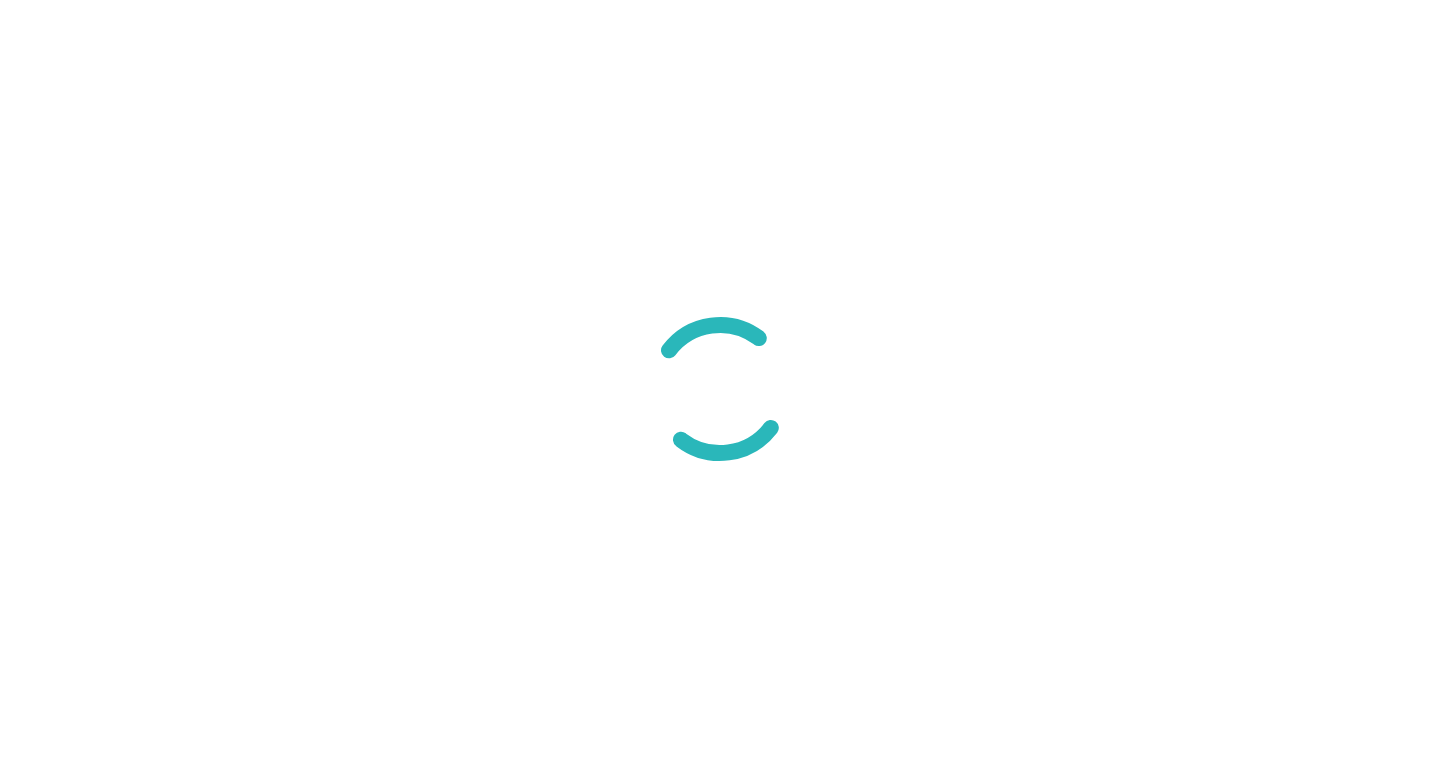 scroll, scrollTop: 0, scrollLeft: 0, axis: both 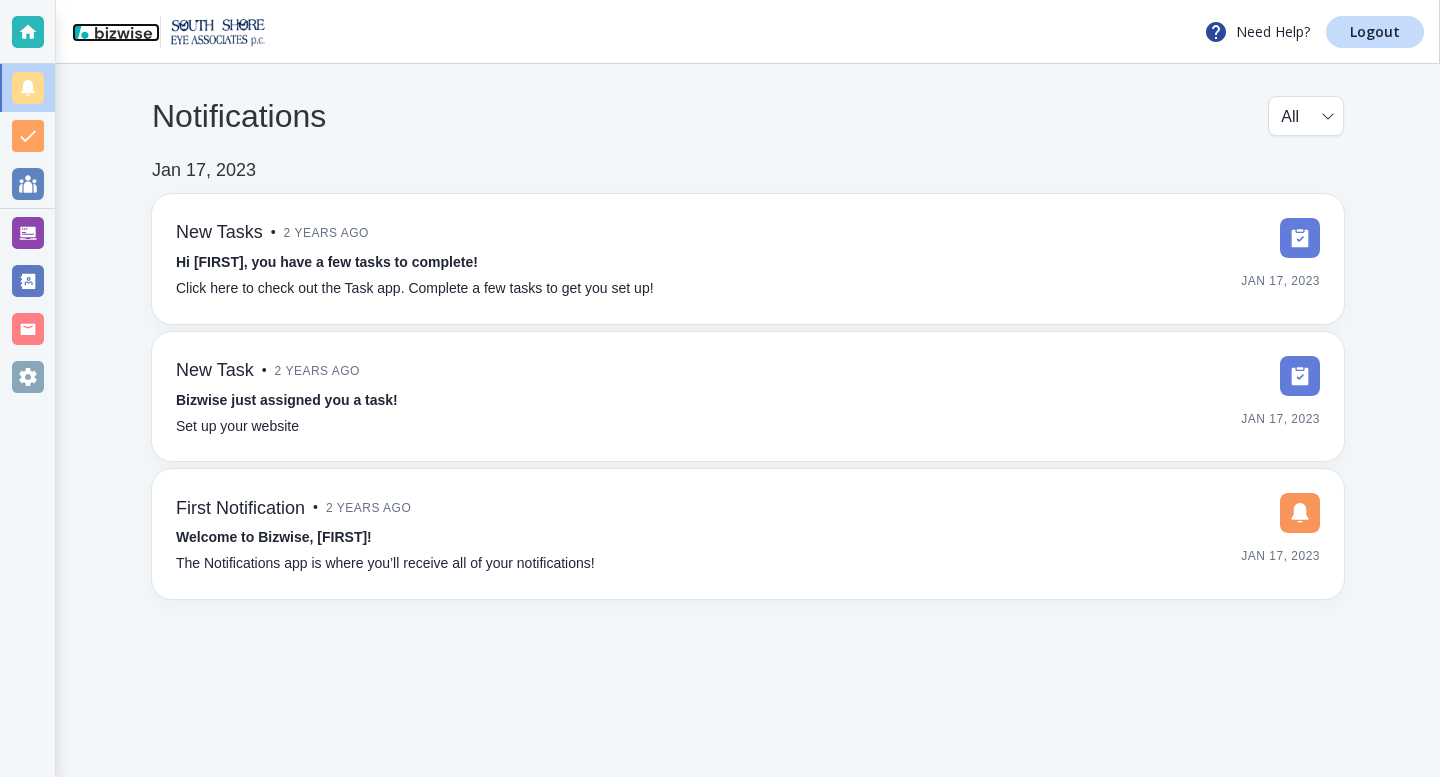 click at bounding box center (112, 31) 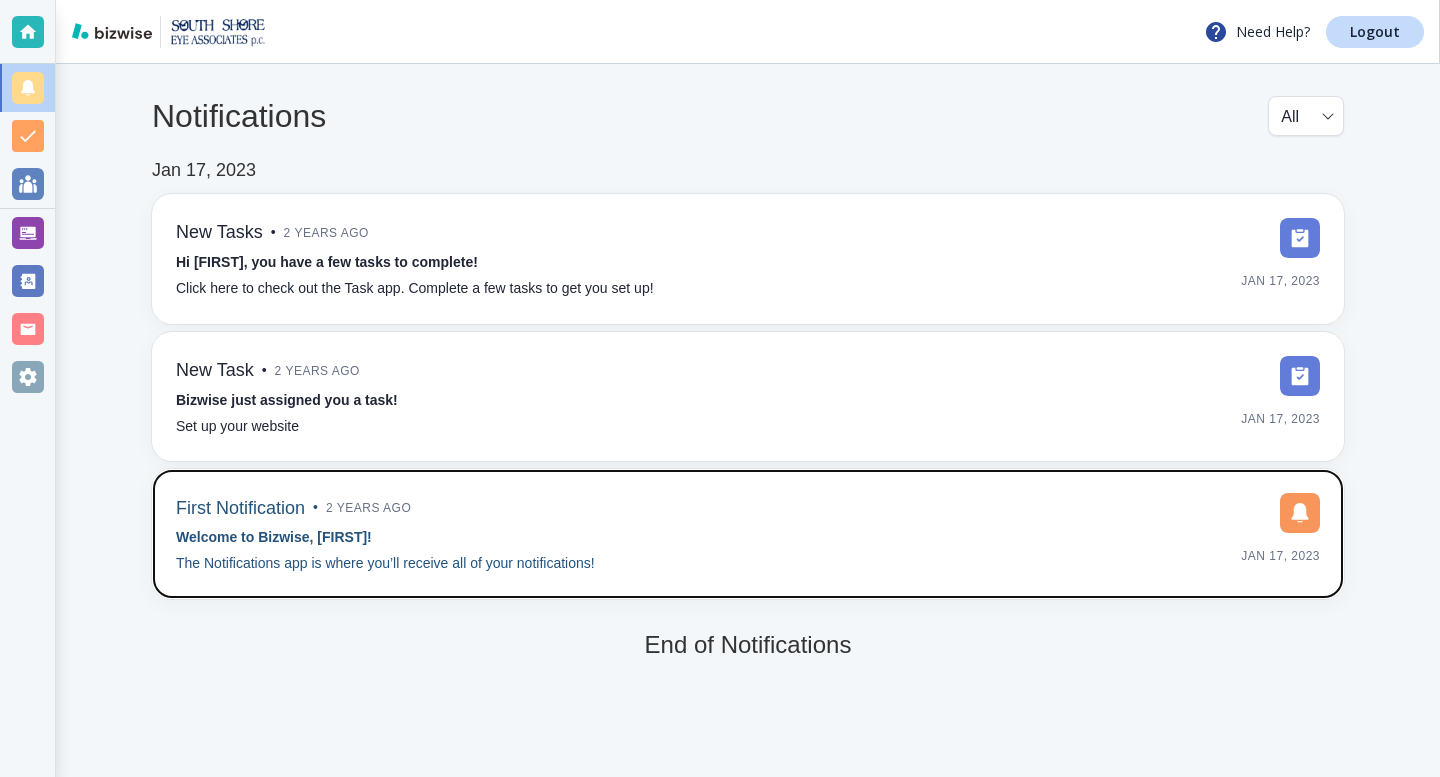 click on "Welcome to Bizwise, [FIRST]!" at bounding box center [274, 537] 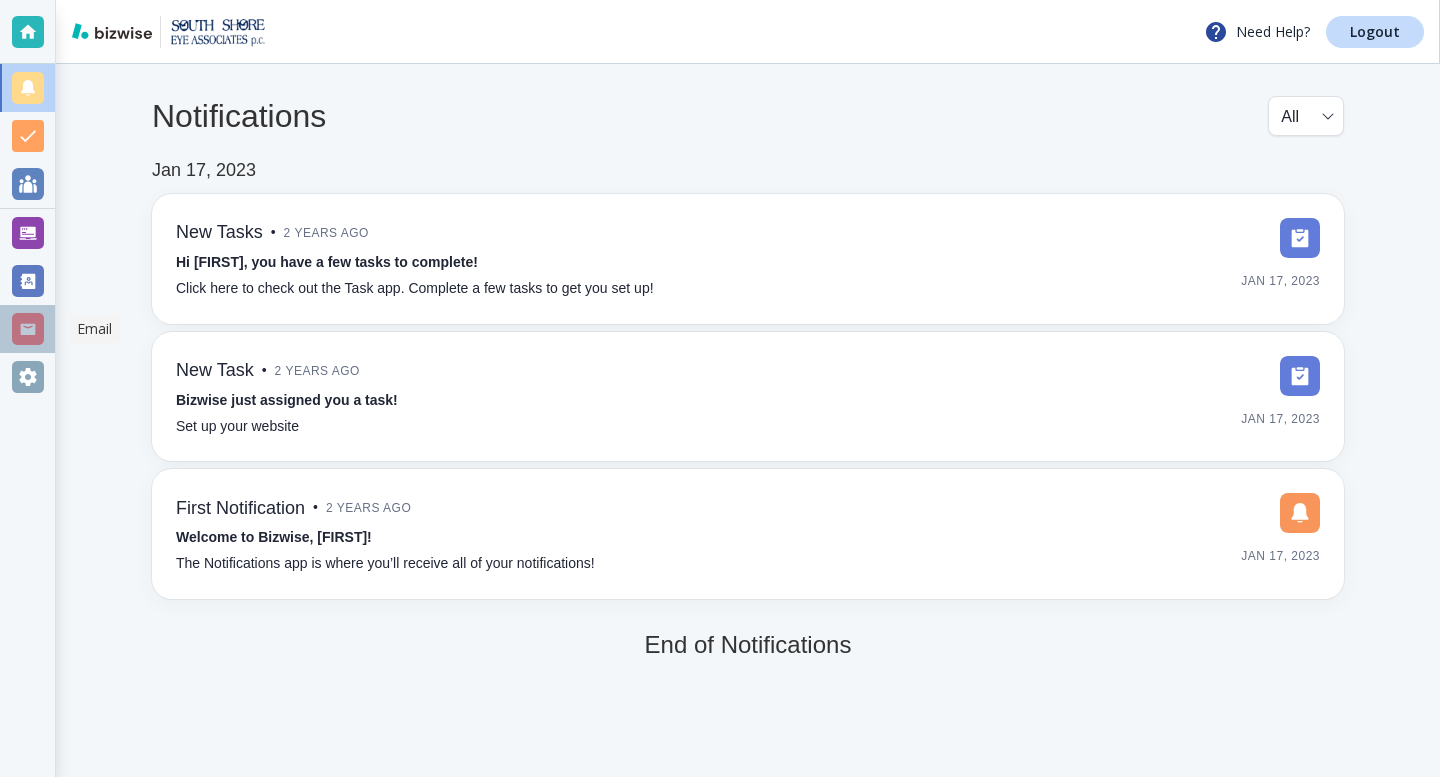 click at bounding box center (28, 329) 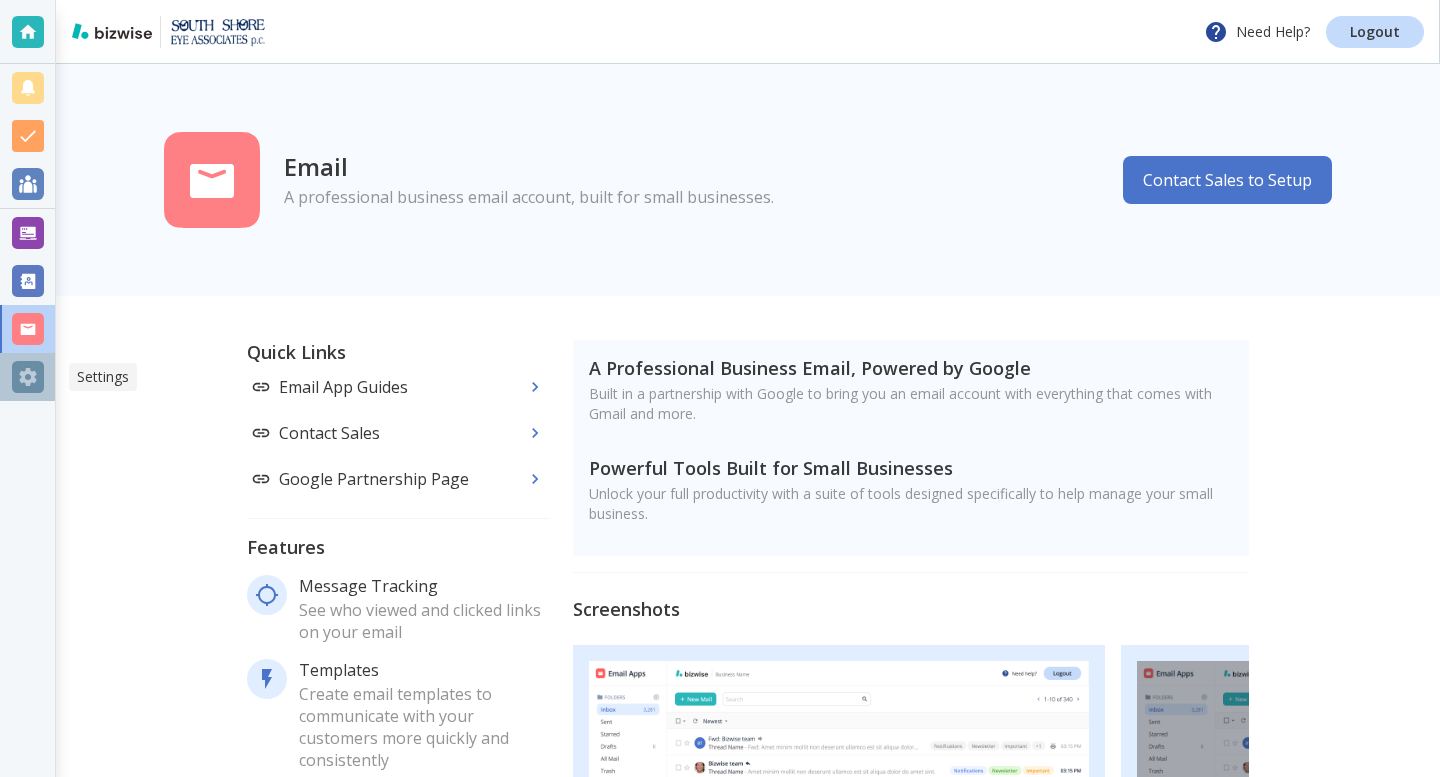 click at bounding box center [28, 377] 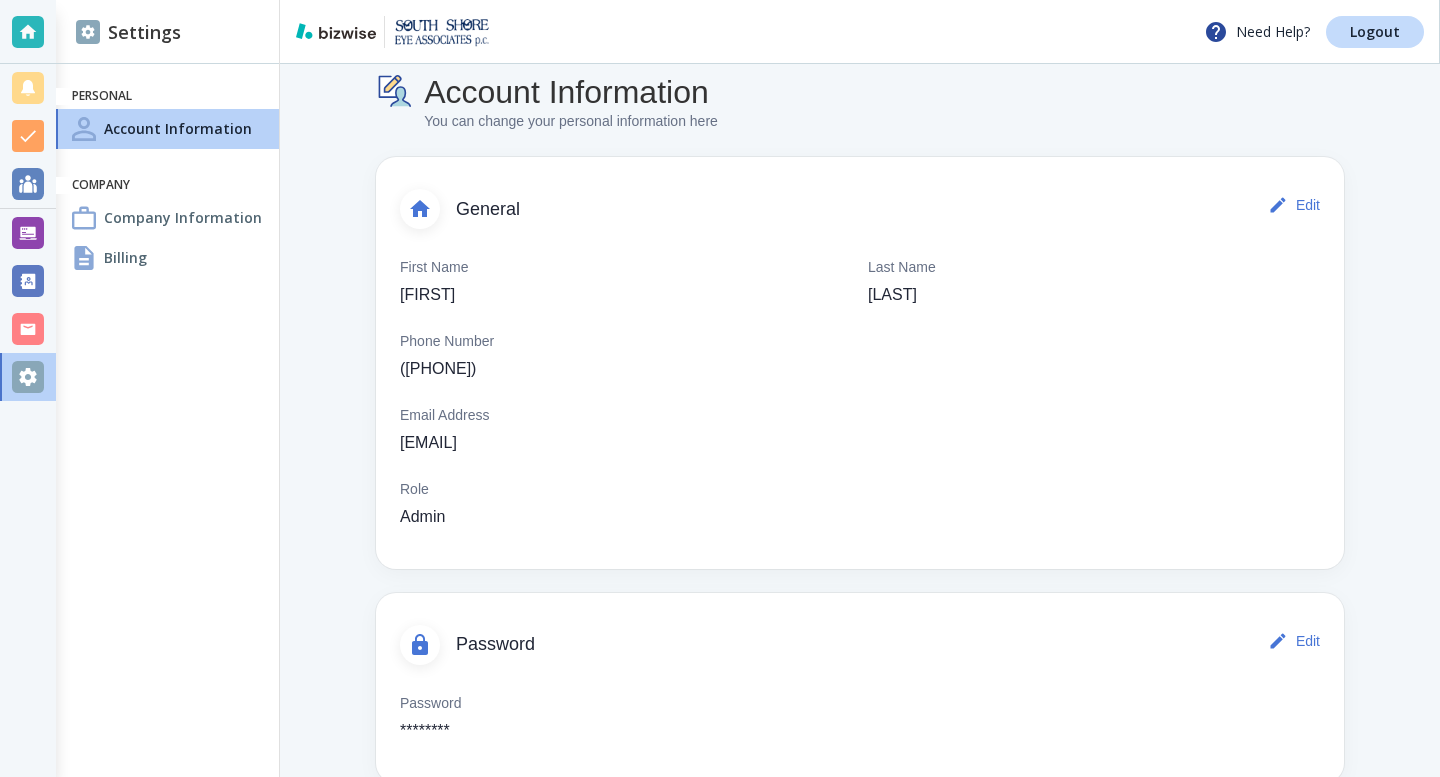 scroll, scrollTop: 0, scrollLeft: 0, axis: both 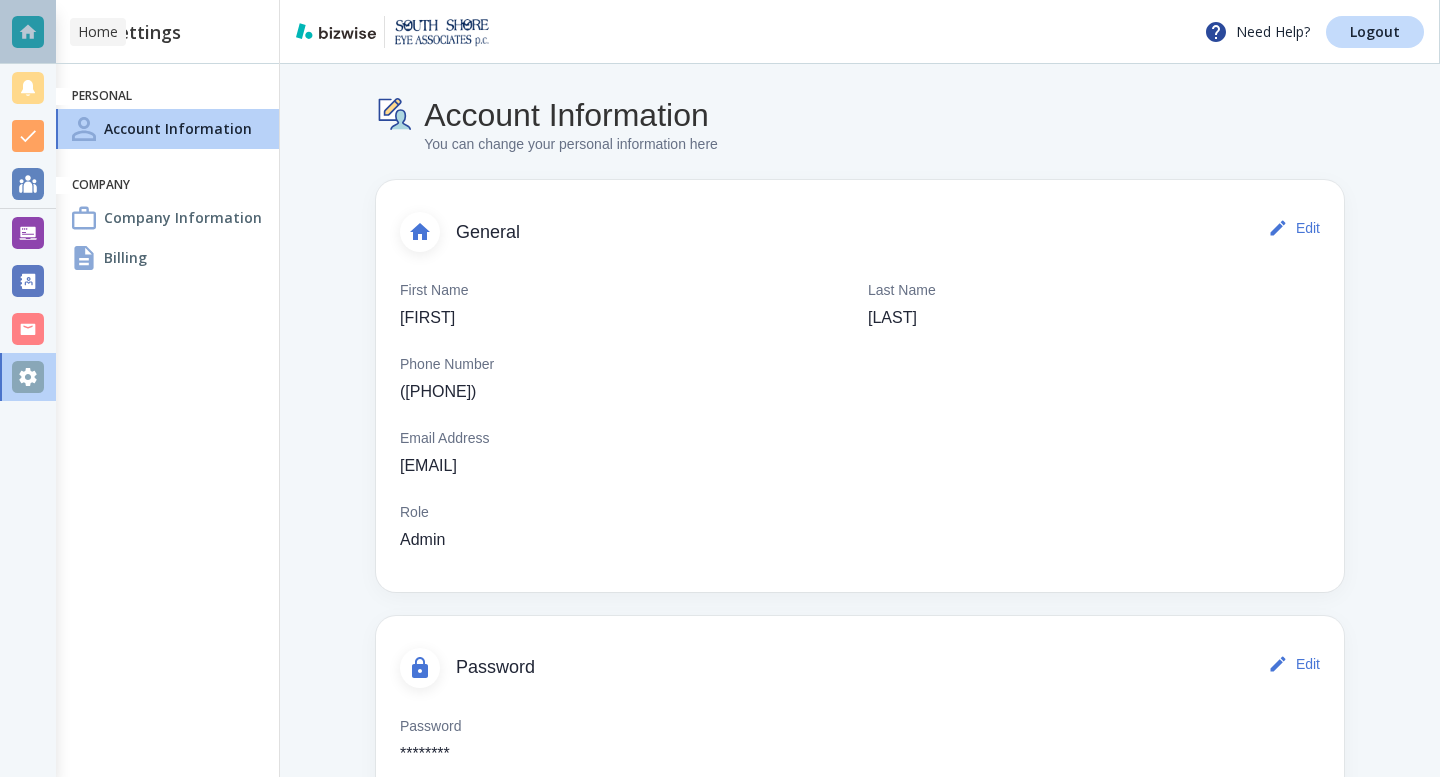 click at bounding box center (28, 32) 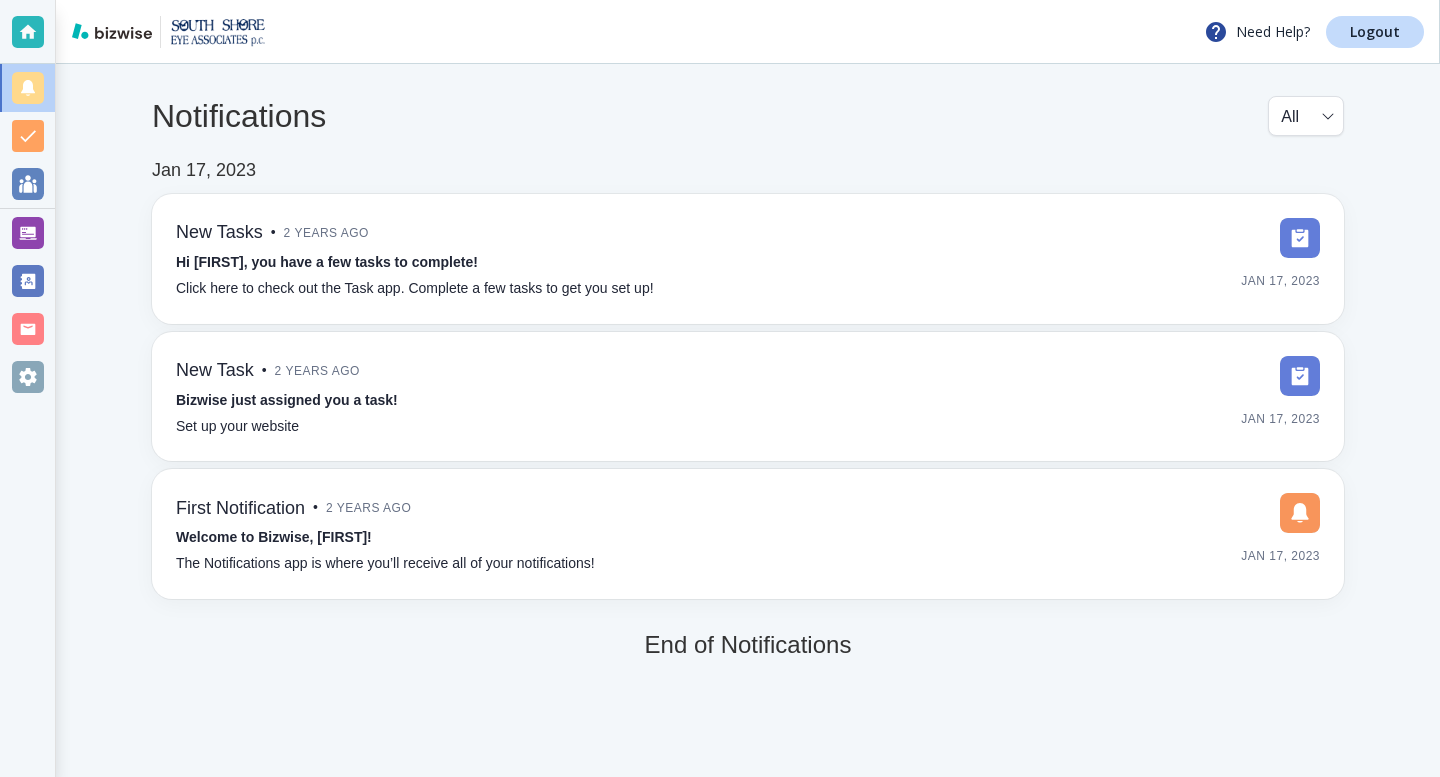 click on "Need Help? Logout Notifications All all ​ Jan 17, 2023 New Tasks • 2 years ago Hi Jeff, you have a few tasks to complete! Click here to check out the Task app. Complete a few tasks to get you set up! Jan 17, 2023 New Task • 2 years ago Bizwise just assigned you a task! Set up your website Jan 17, 2023 First Notification • 2 years ago Welcome to Bizwise, Jeff! The Notifications app is where you’ll receive all of your notifications! Jan 17, 2023 End of Notifications" at bounding box center (720, 0) 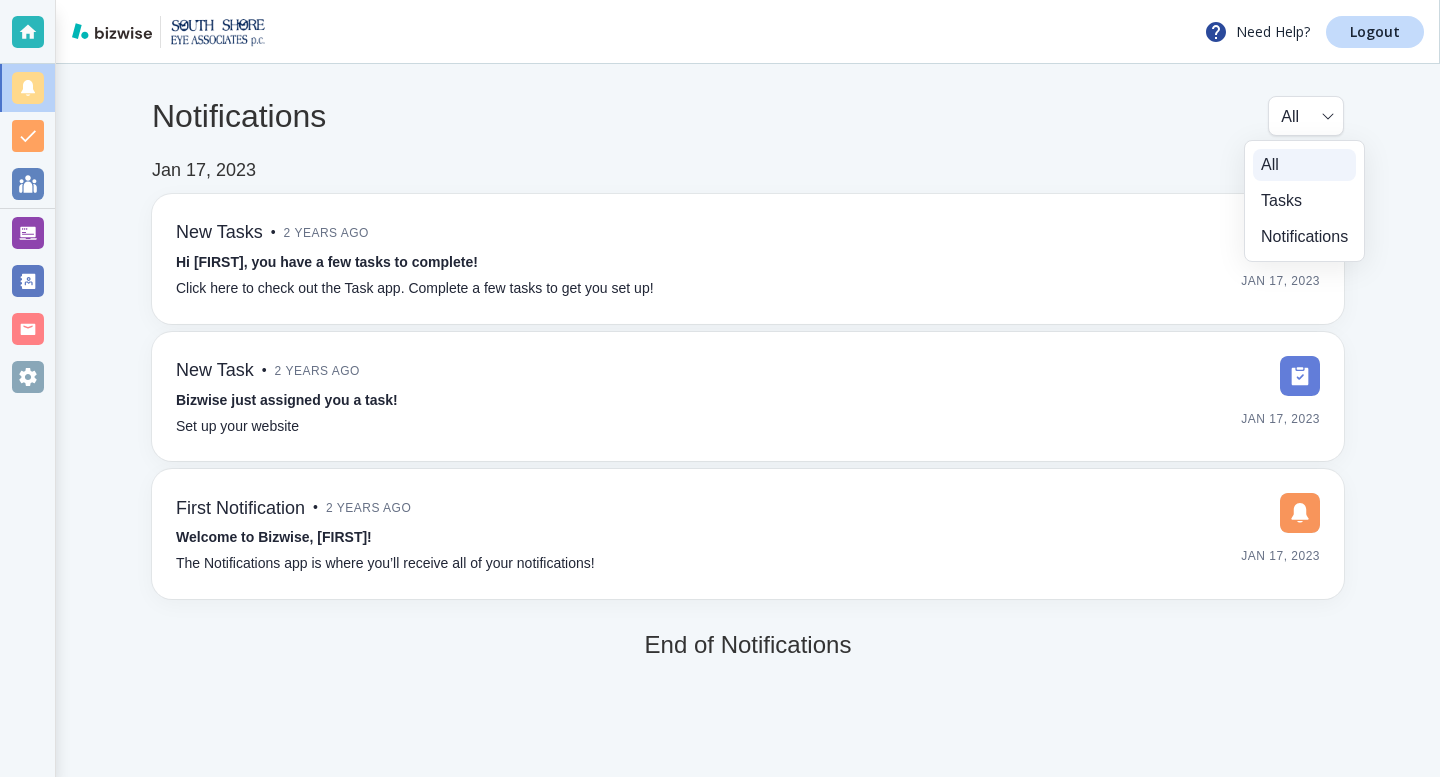 click at bounding box center (720, 388) 